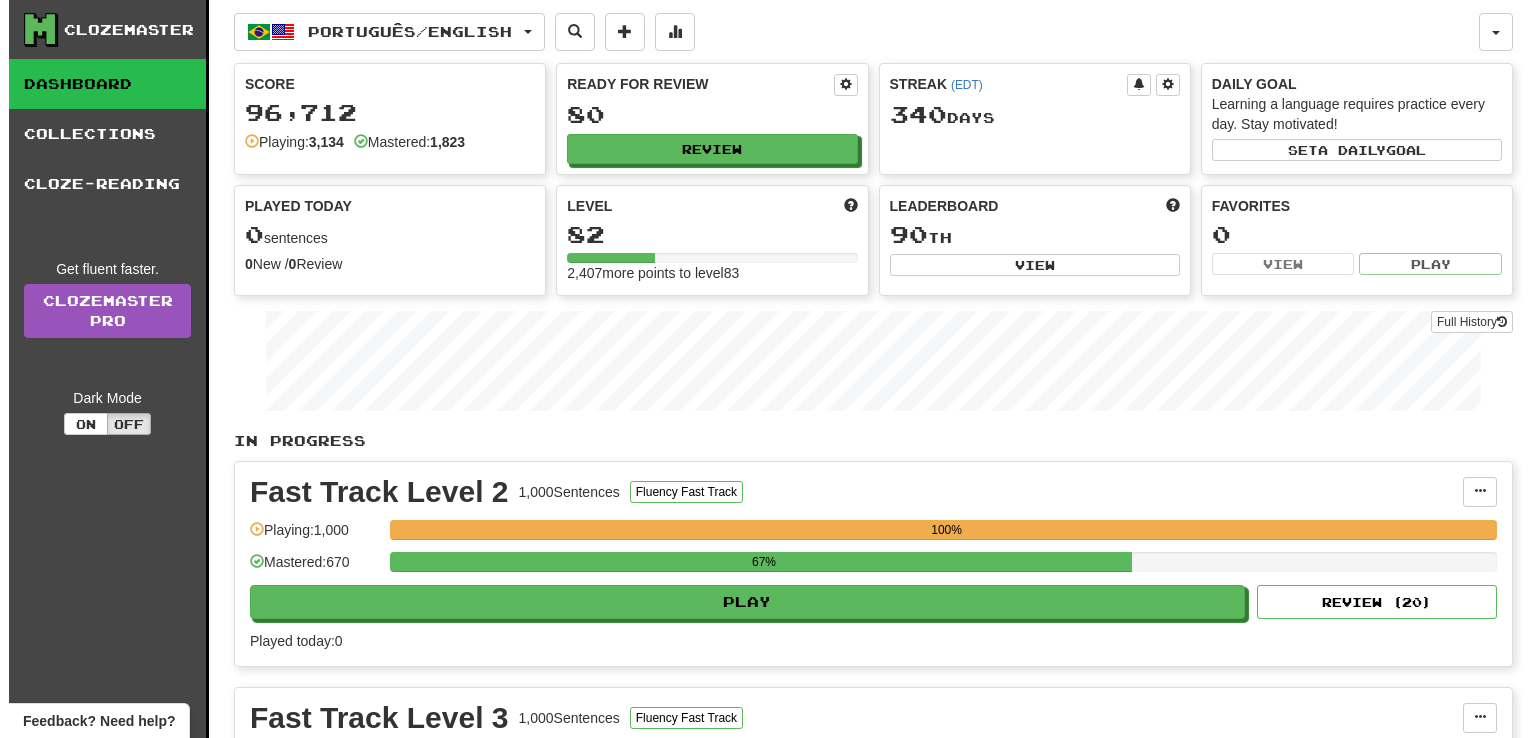 scroll, scrollTop: 0, scrollLeft: 0, axis: both 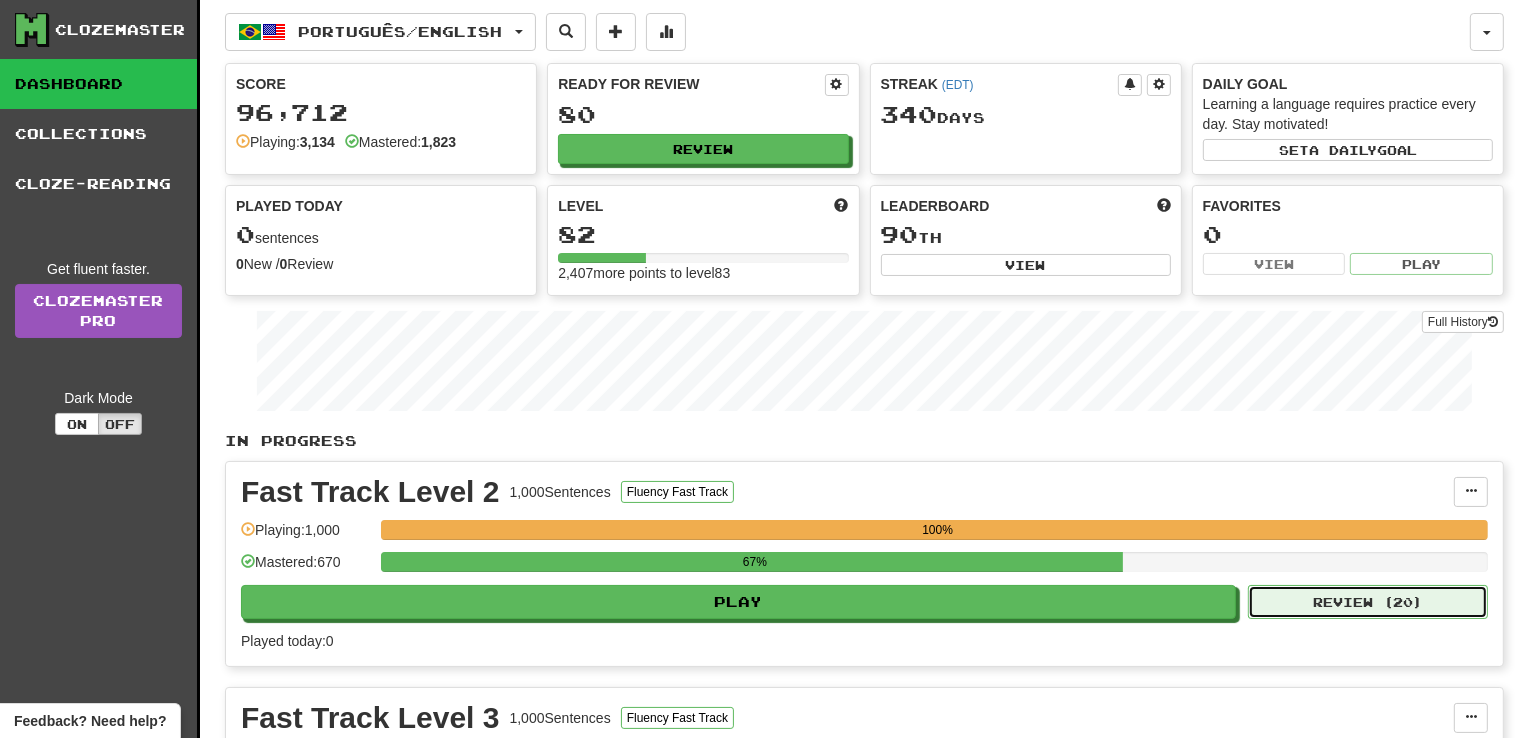 click on "Review ( 20 )" at bounding box center [1368, 602] 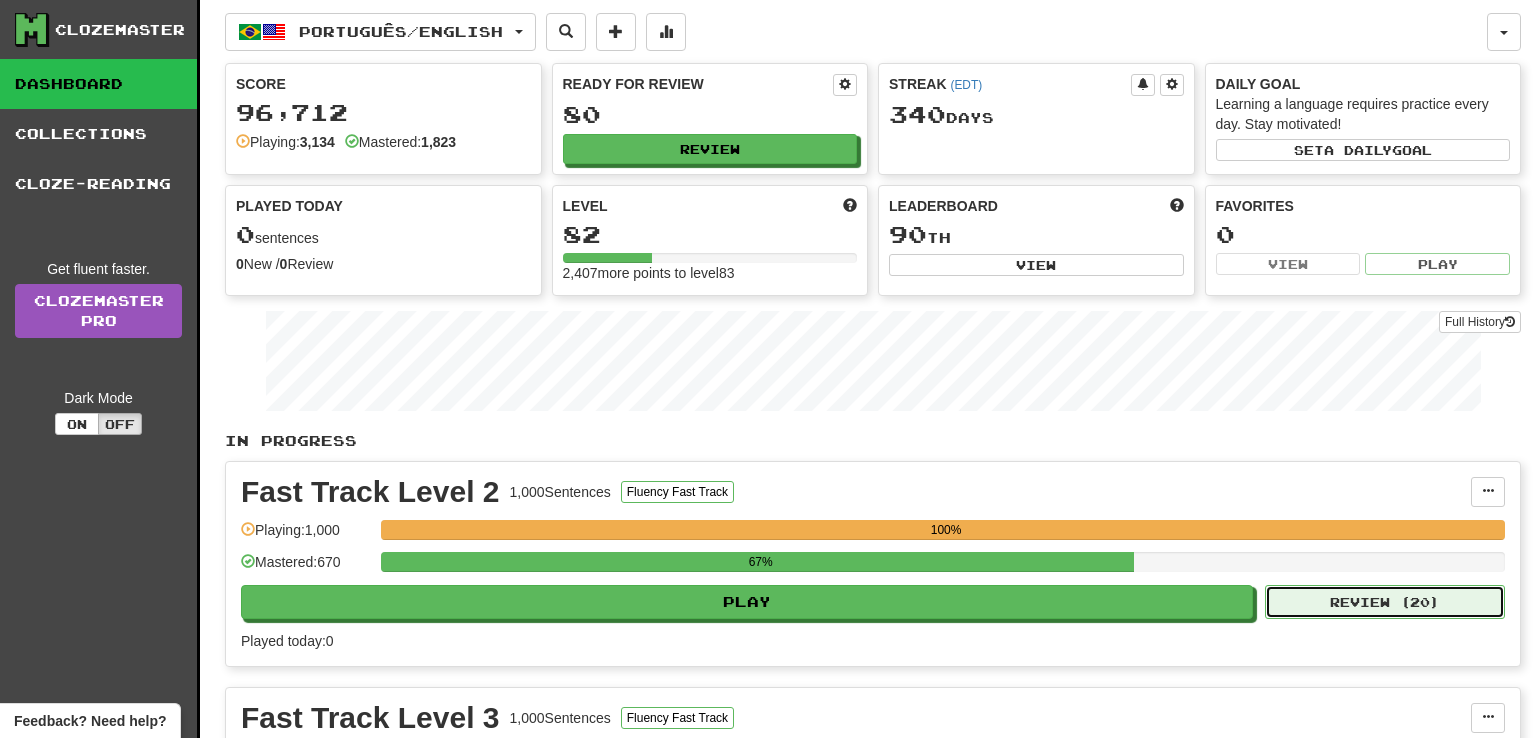 select on "**" 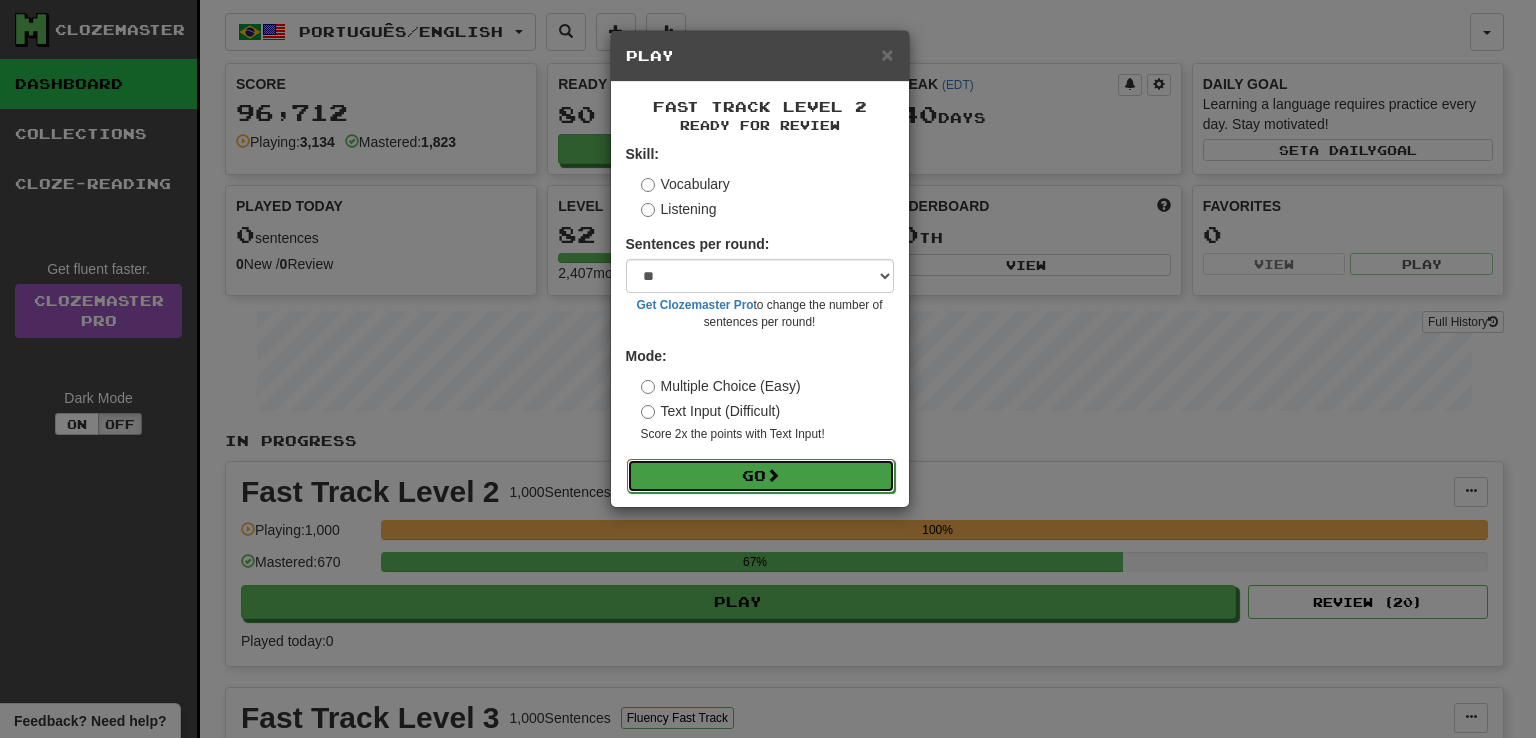 click on "Go" at bounding box center (761, 476) 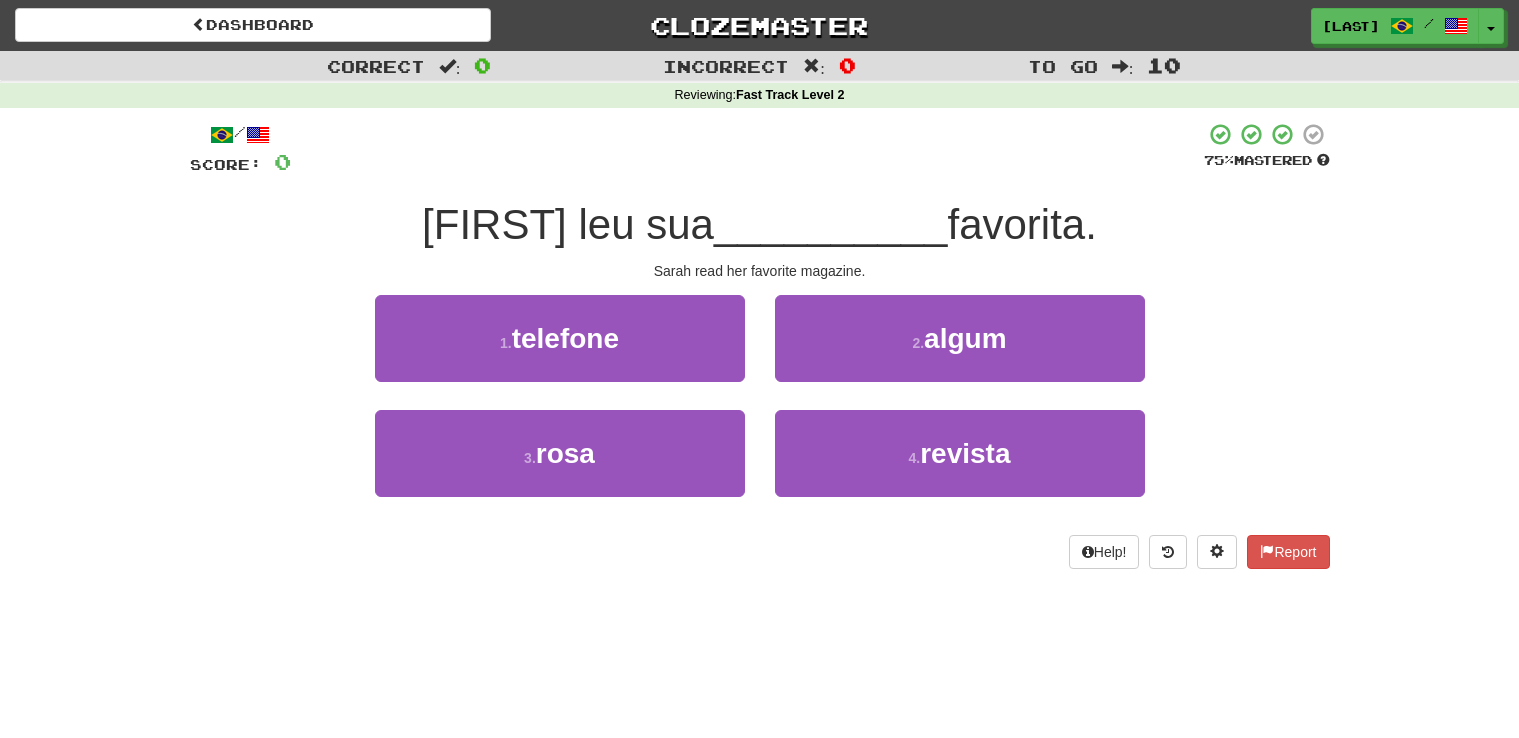 scroll, scrollTop: 0, scrollLeft: 0, axis: both 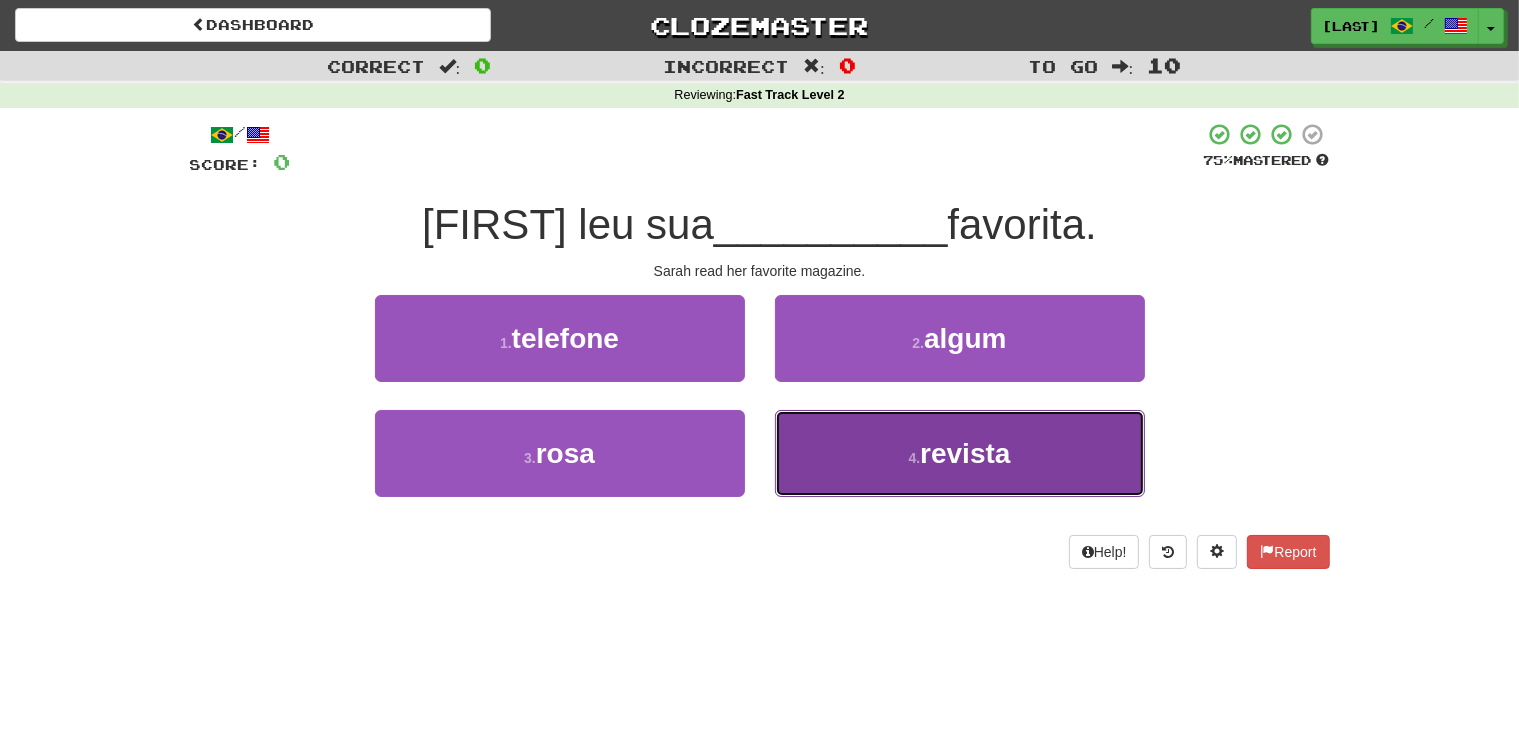 click on "4 .  revista" at bounding box center [960, 453] 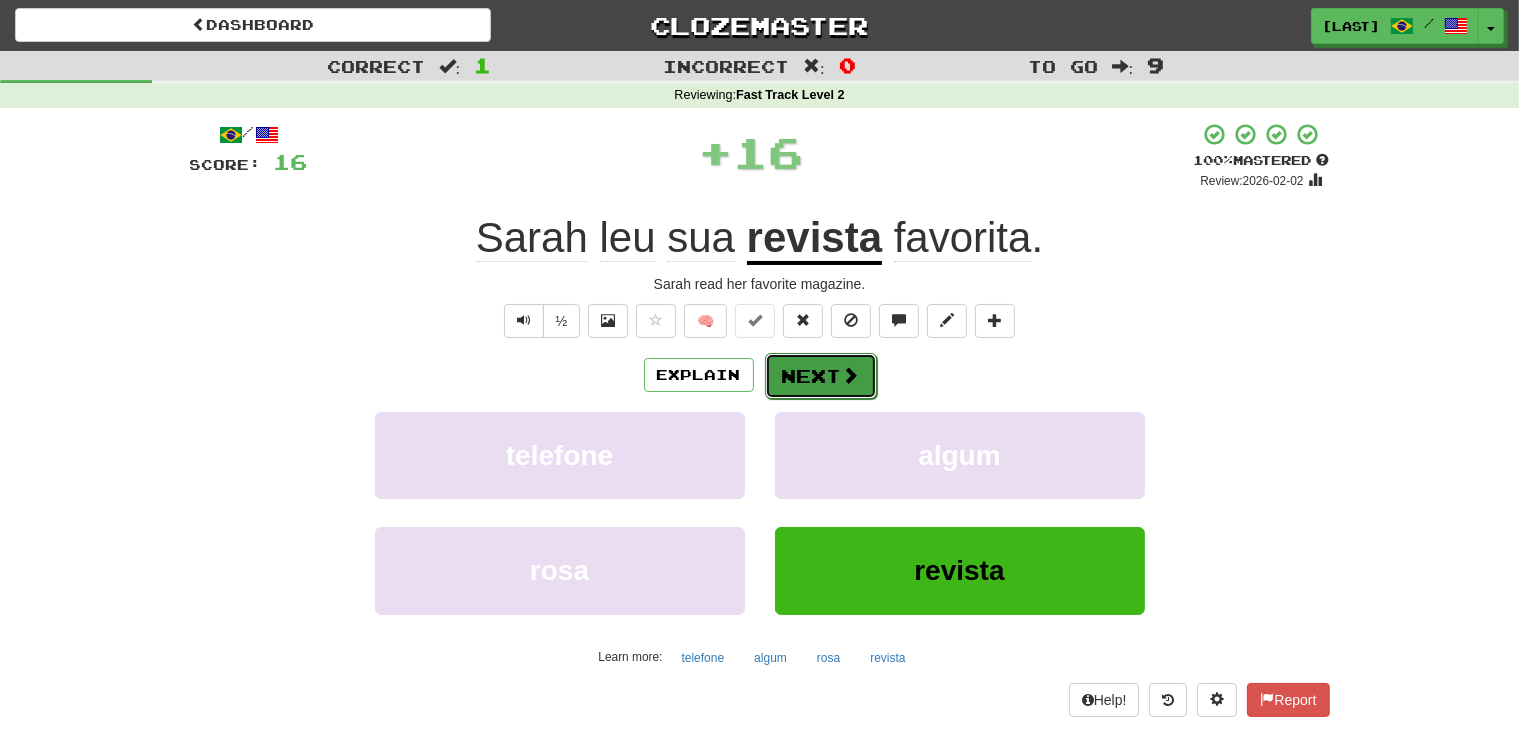 click on "Next" at bounding box center (821, 376) 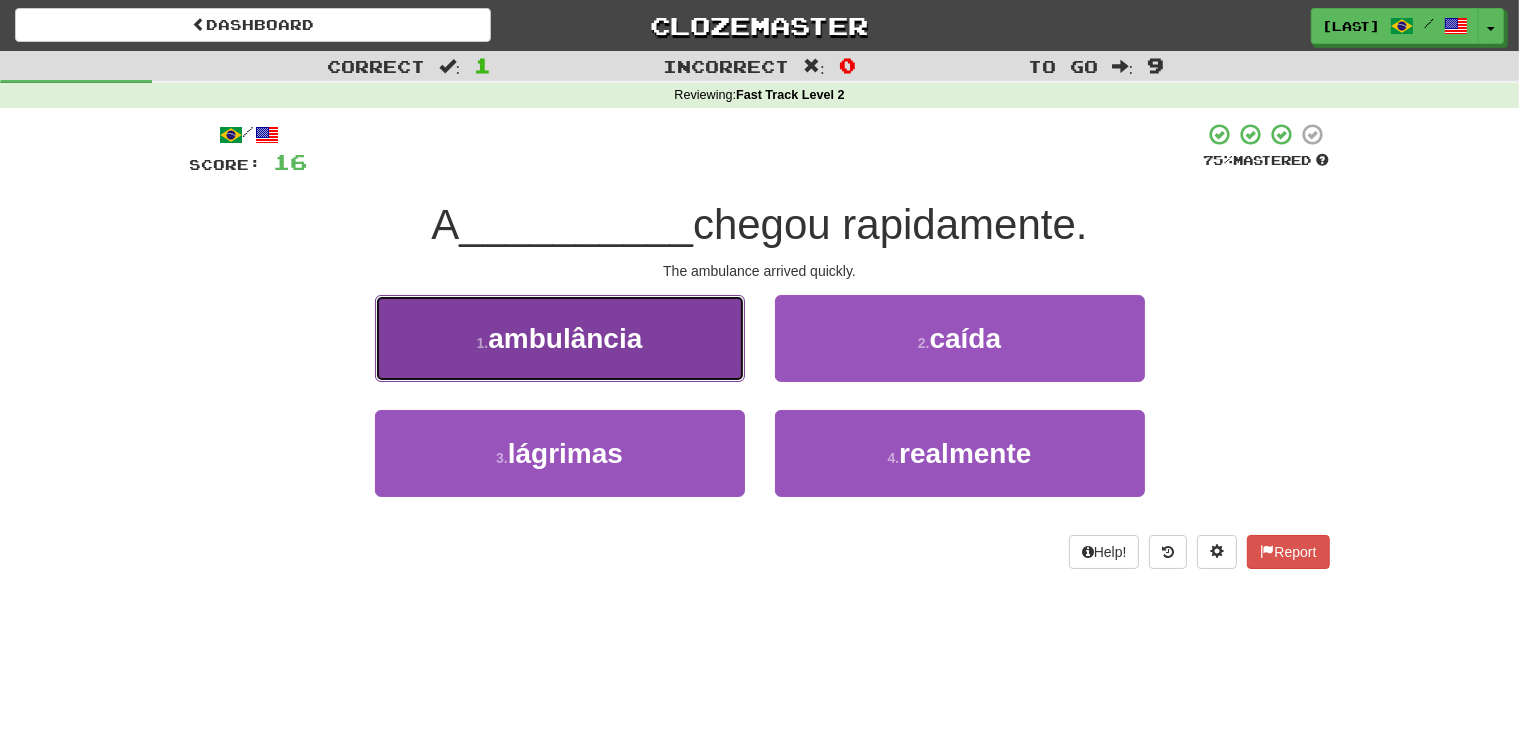 click on "1 .  ambulância" at bounding box center (560, 338) 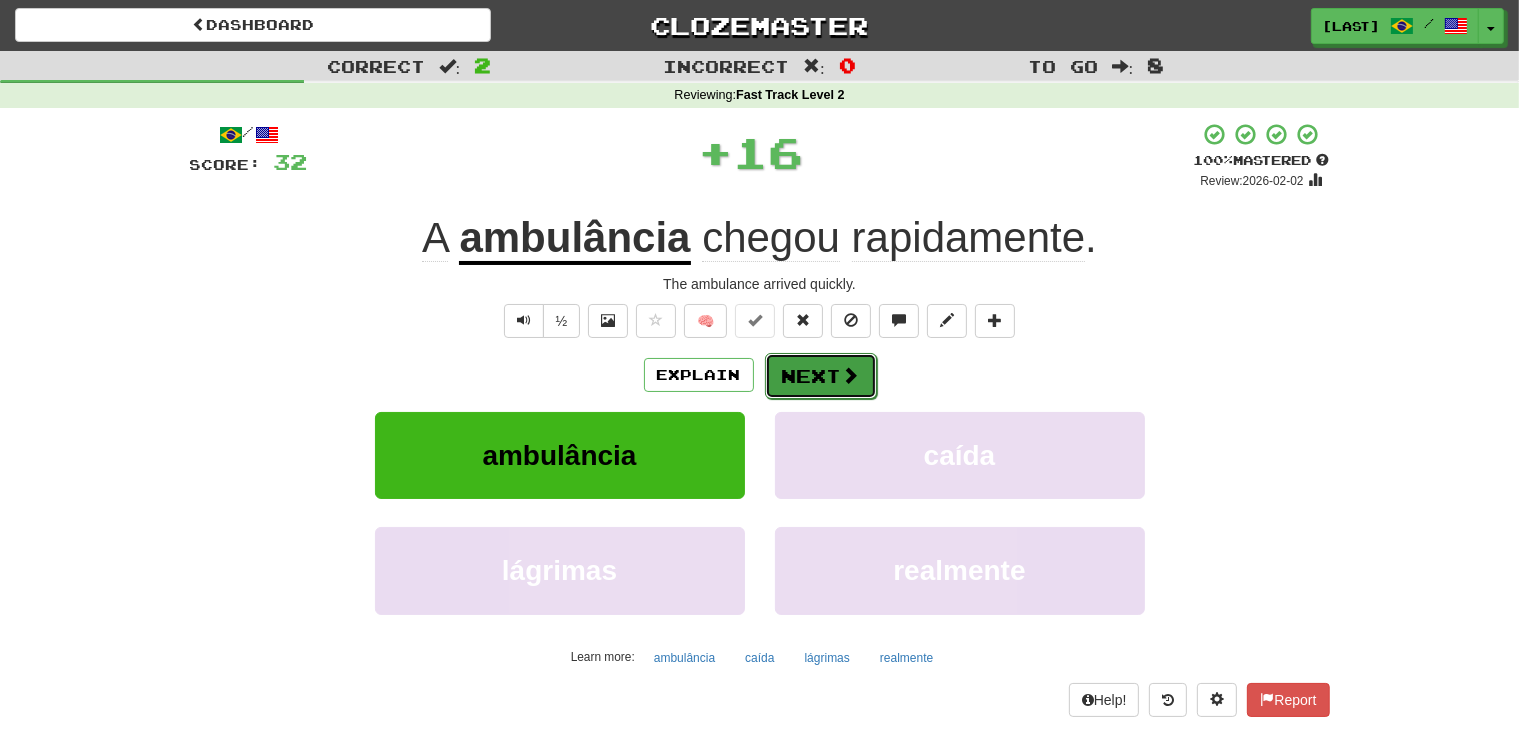 click on "Next" at bounding box center [821, 376] 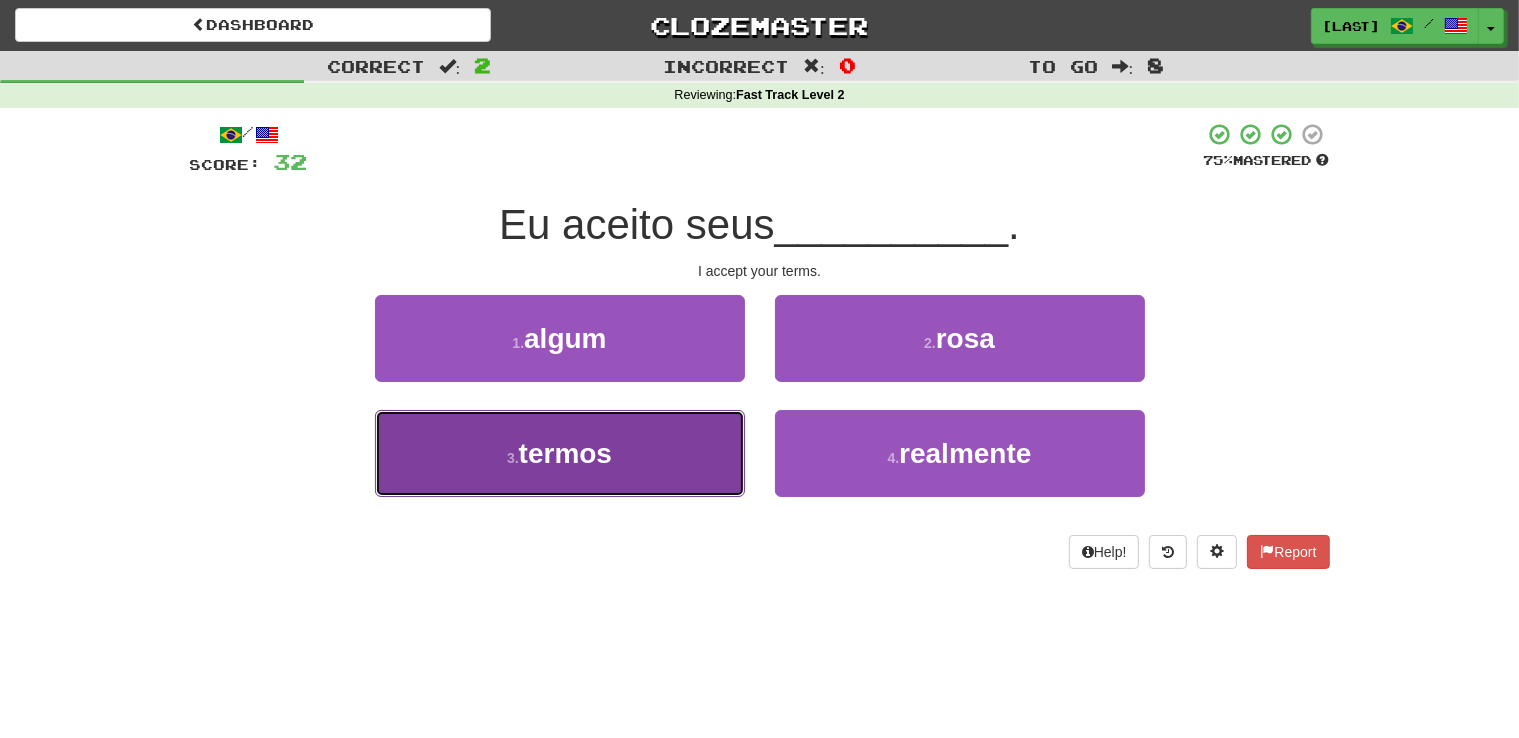 click on "3 .  termos" at bounding box center [560, 453] 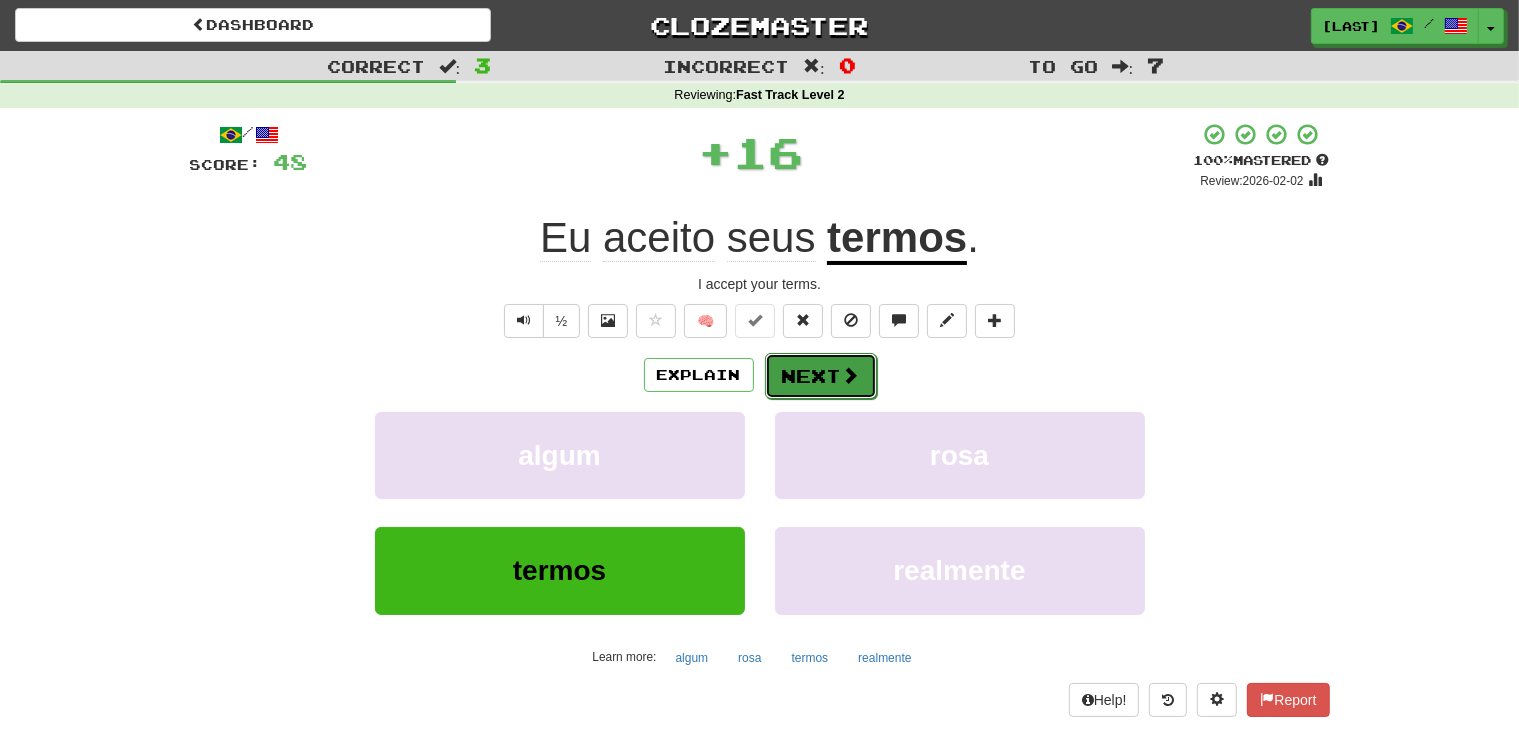 click on "Next" at bounding box center [821, 376] 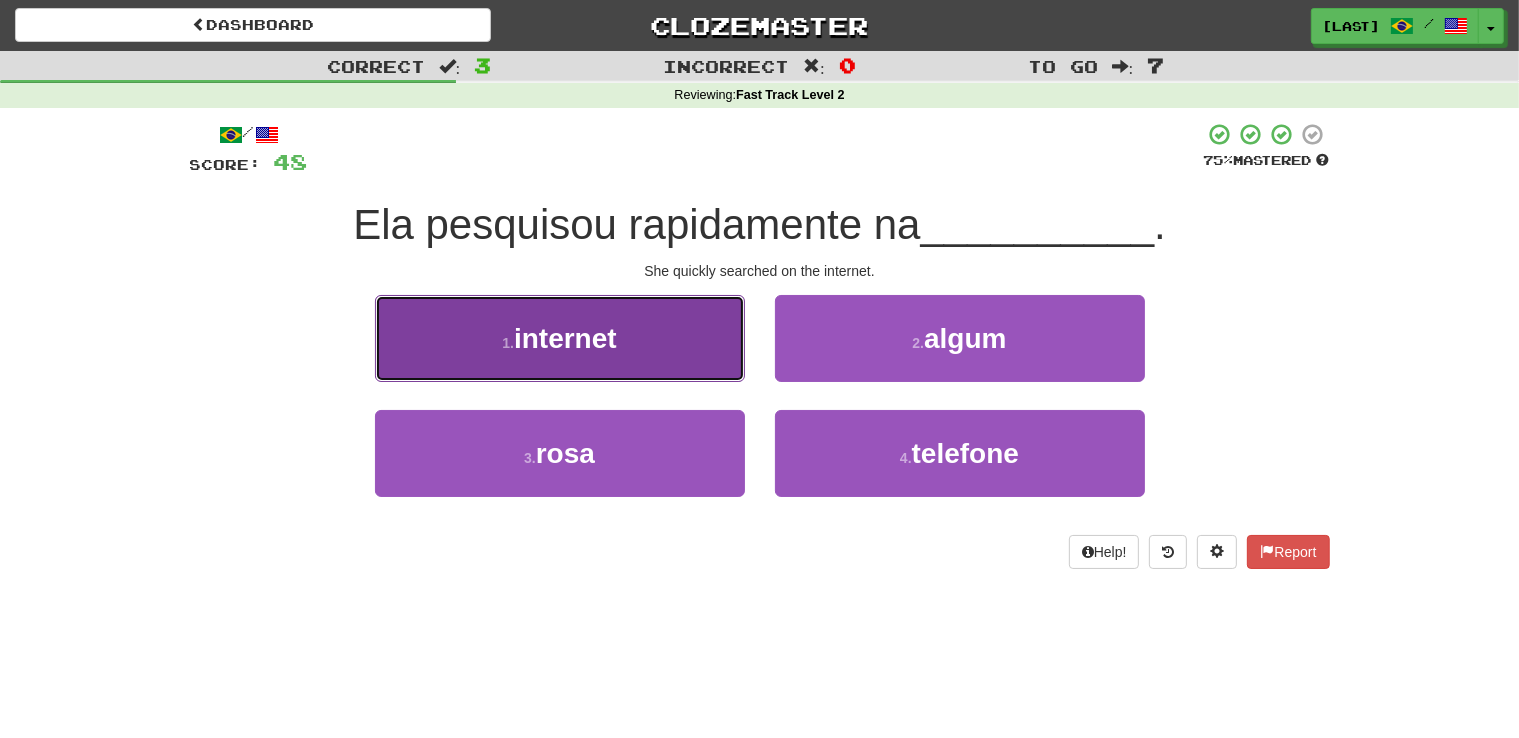 click on "1 .  internet" at bounding box center [560, 338] 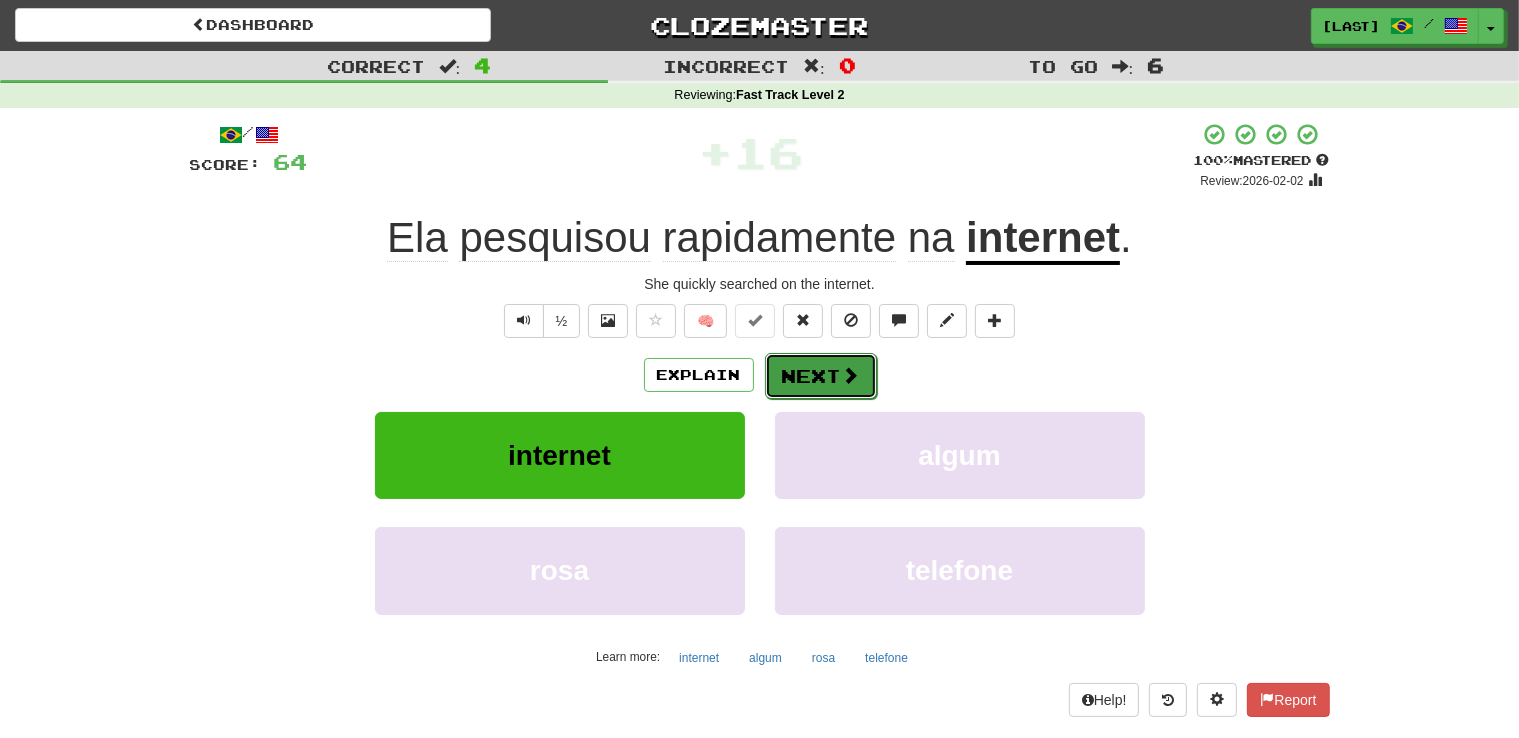 click on "Next" at bounding box center (821, 376) 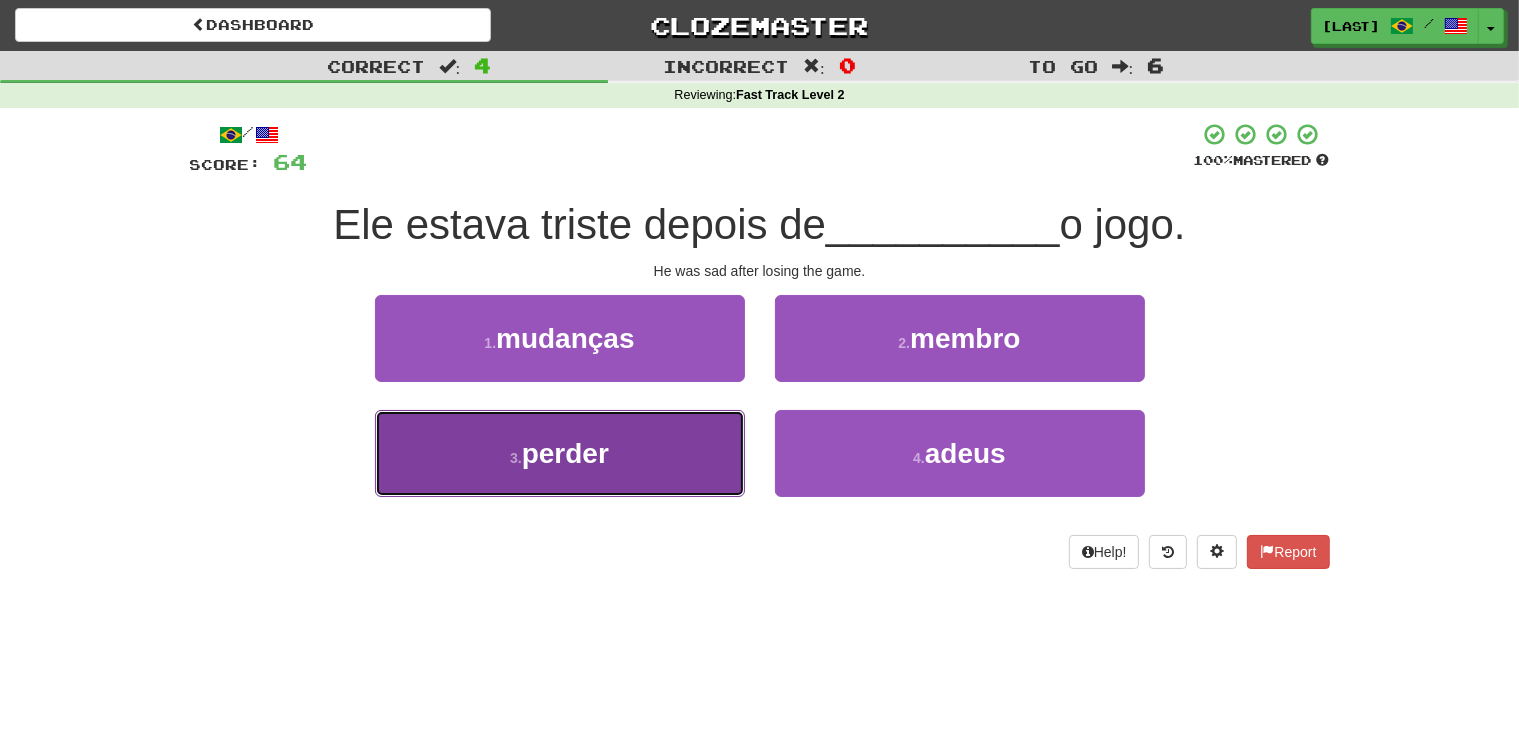 click on "3 .  perder" at bounding box center [560, 453] 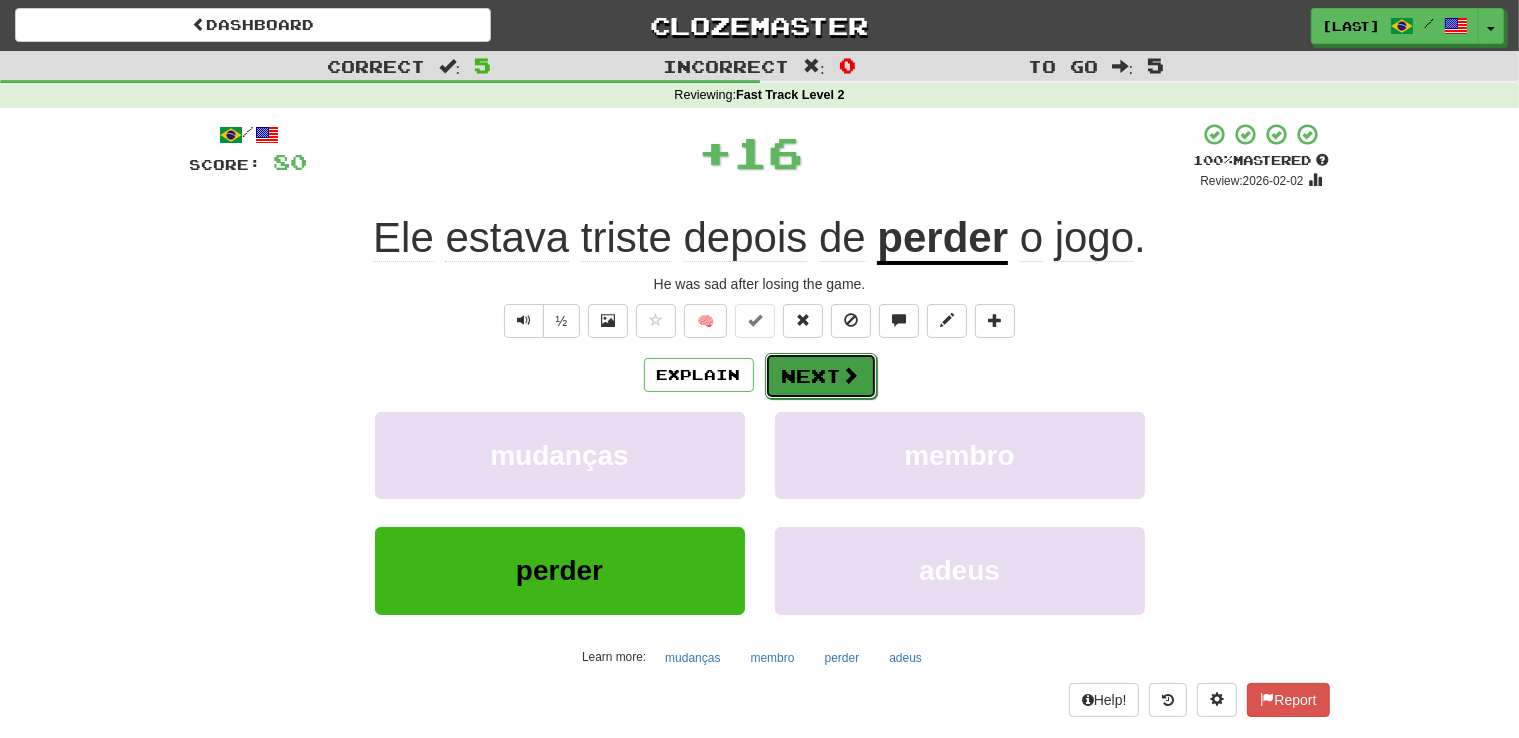 click on "Next" at bounding box center [821, 376] 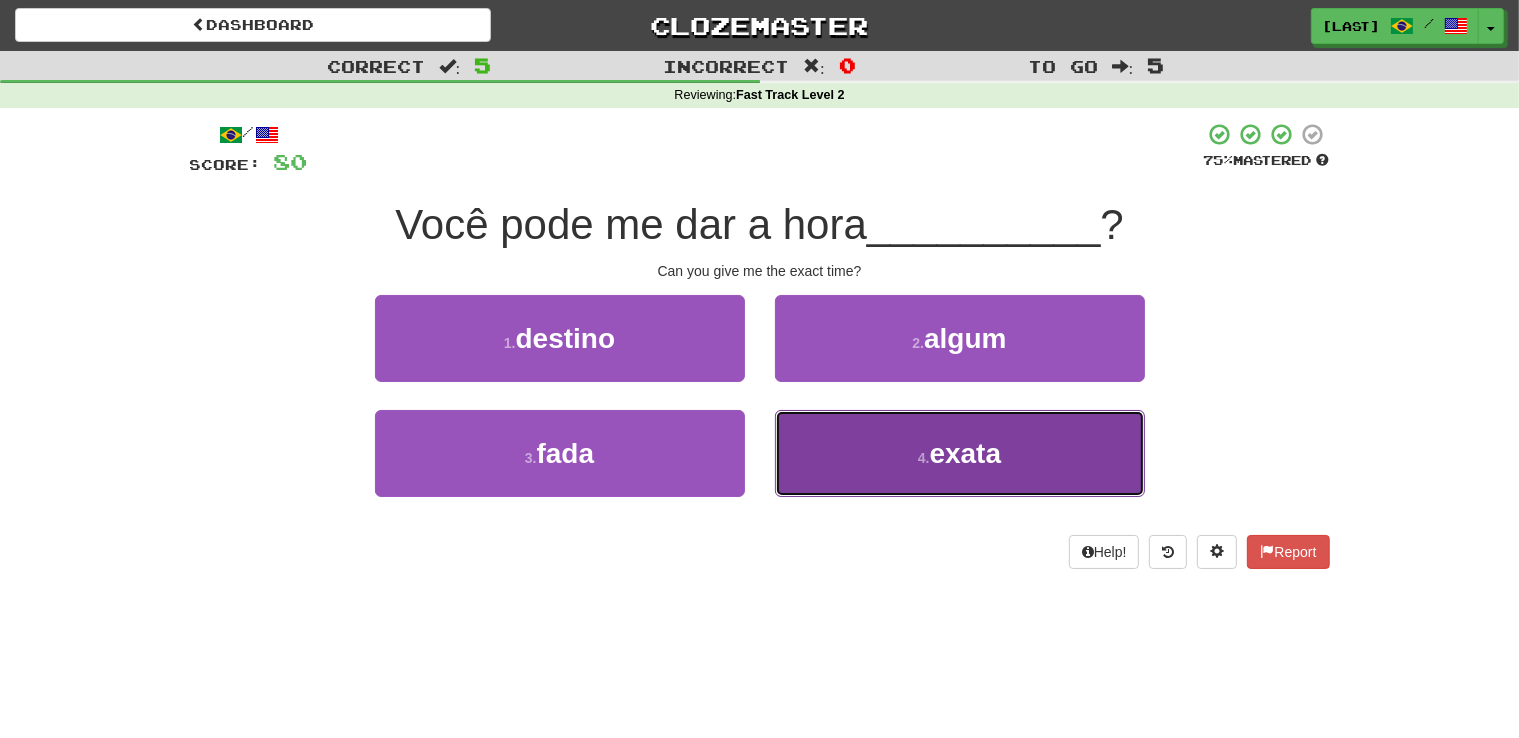 click on "4 .  exata" at bounding box center (960, 453) 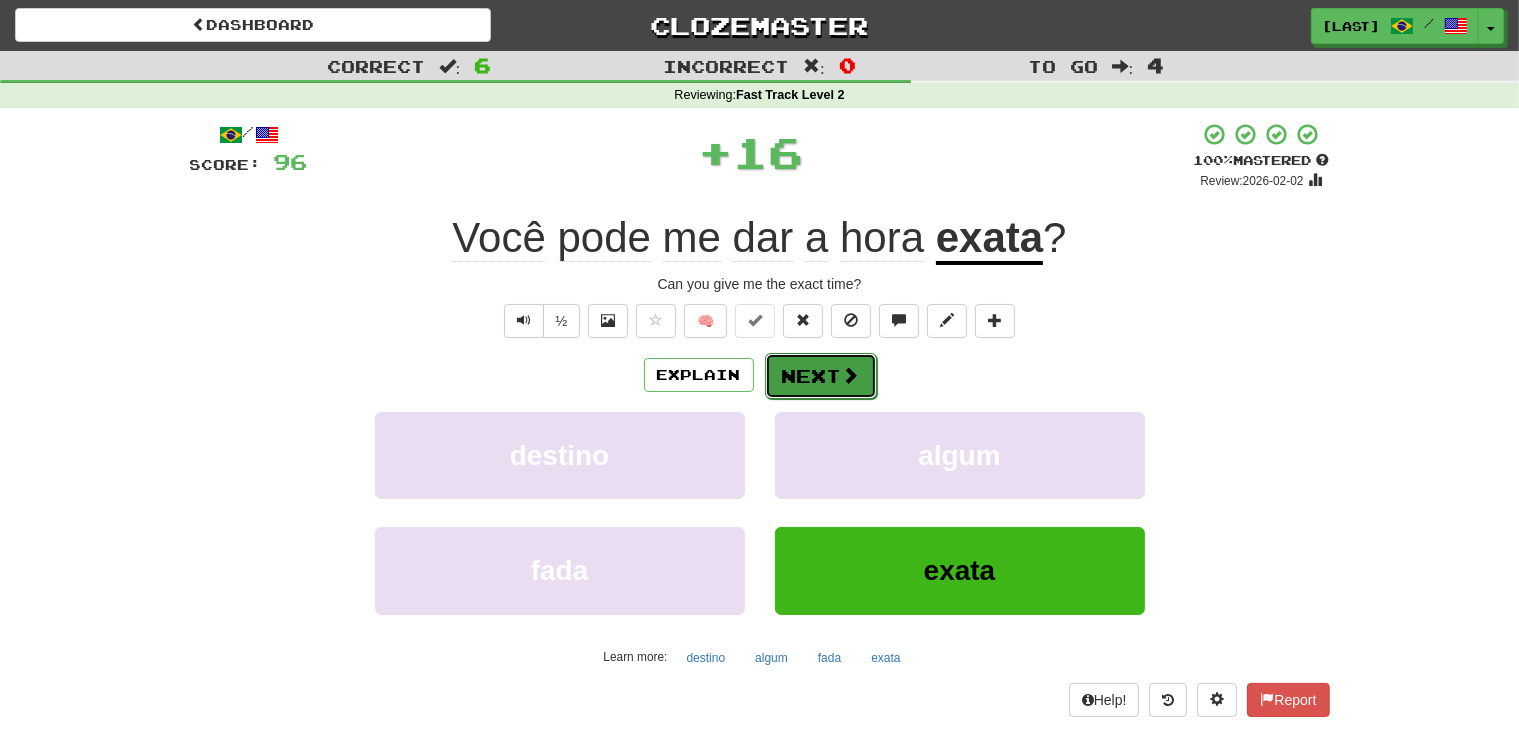 click on "Next" at bounding box center (821, 376) 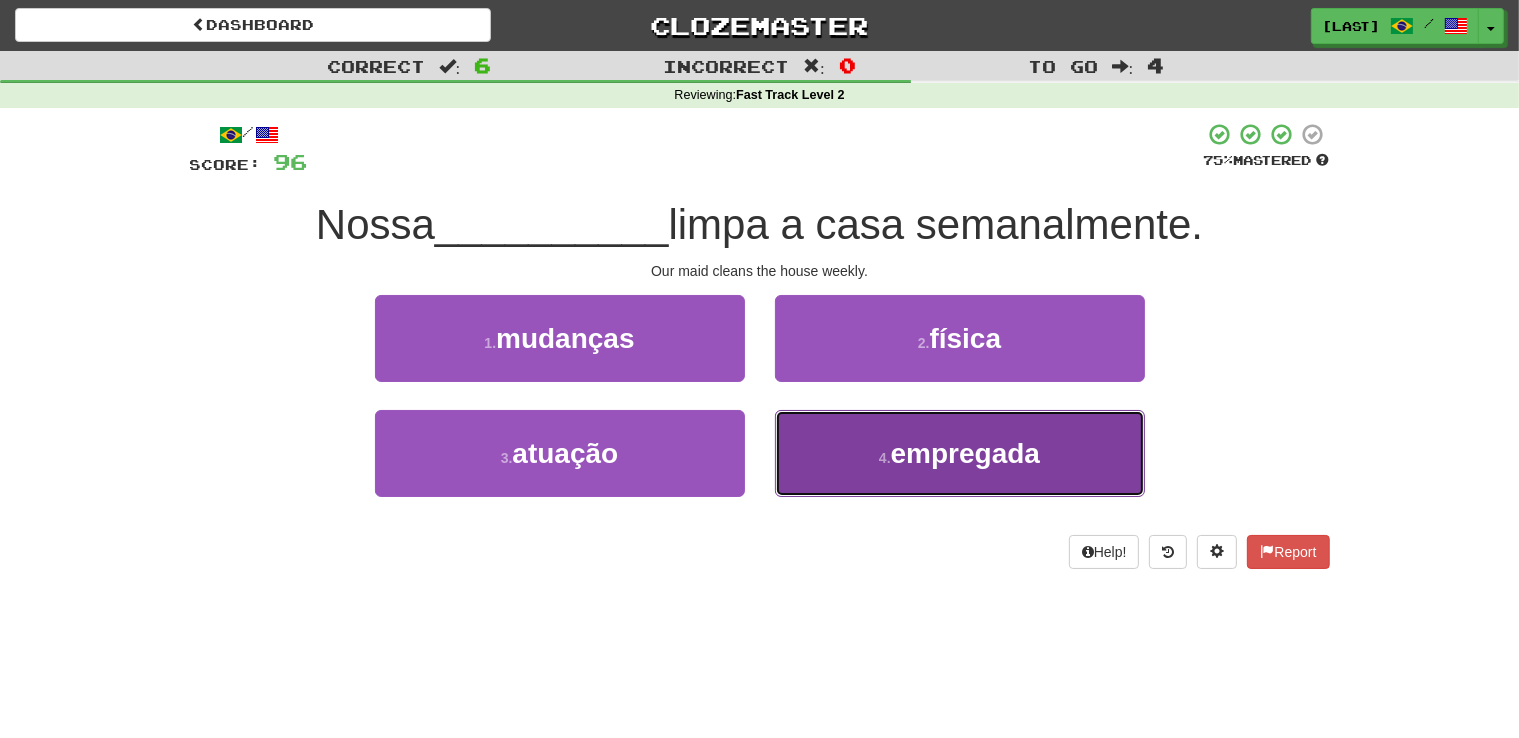 click on "4 .  empregada" at bounding box center [960, 453] 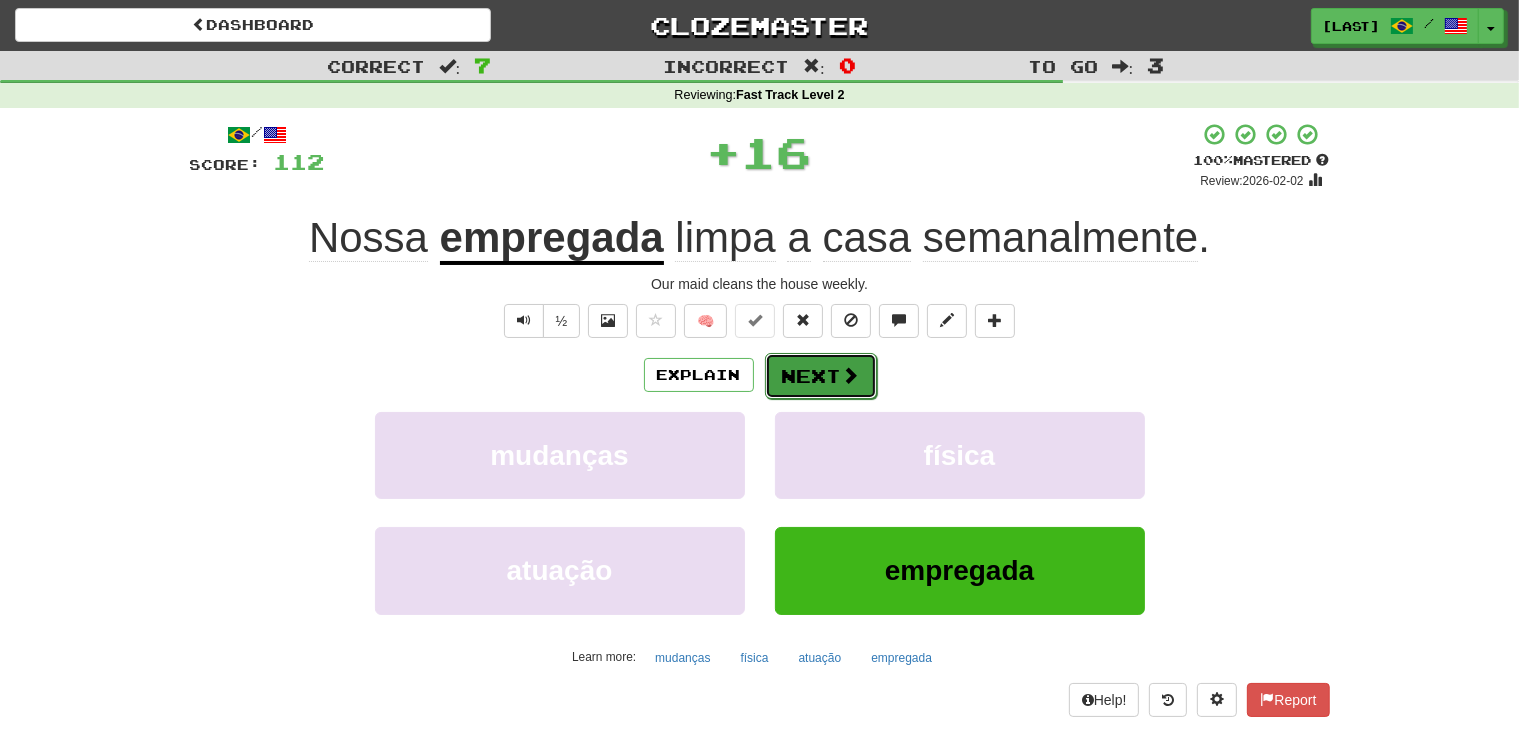 click at bounding box center [851, 375] 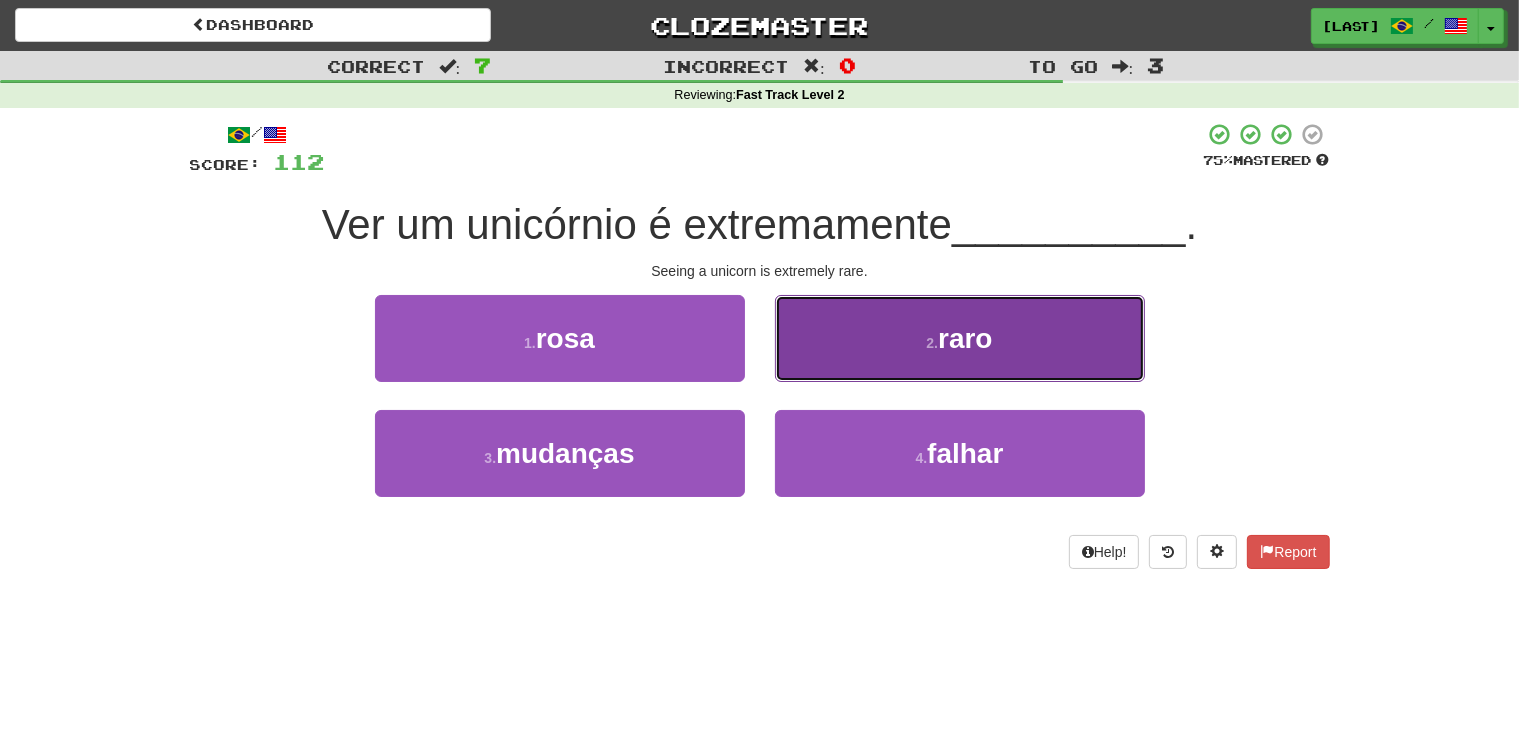 click on "2 .  raro" at bounding box center [960, 338] 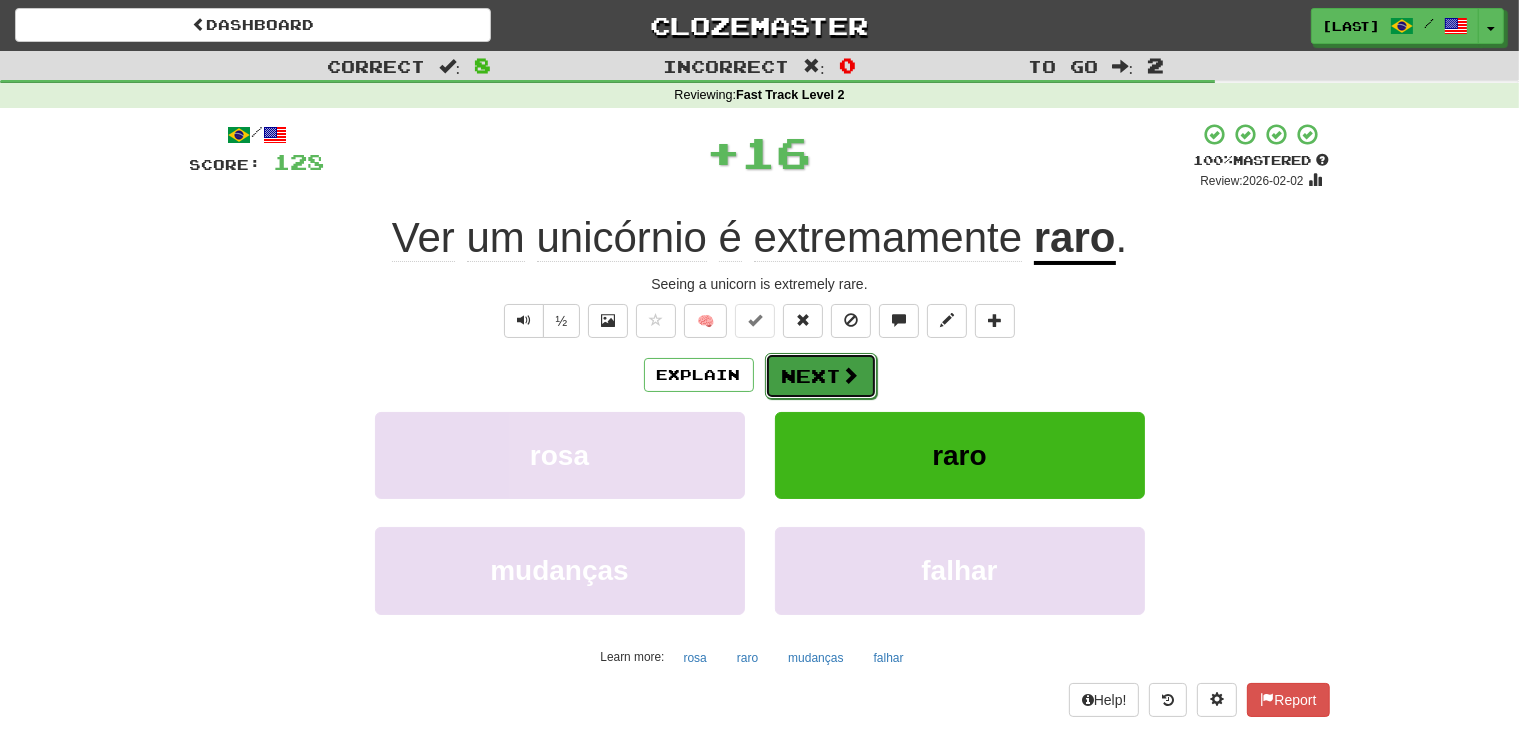click at bounding box center [851, 375] 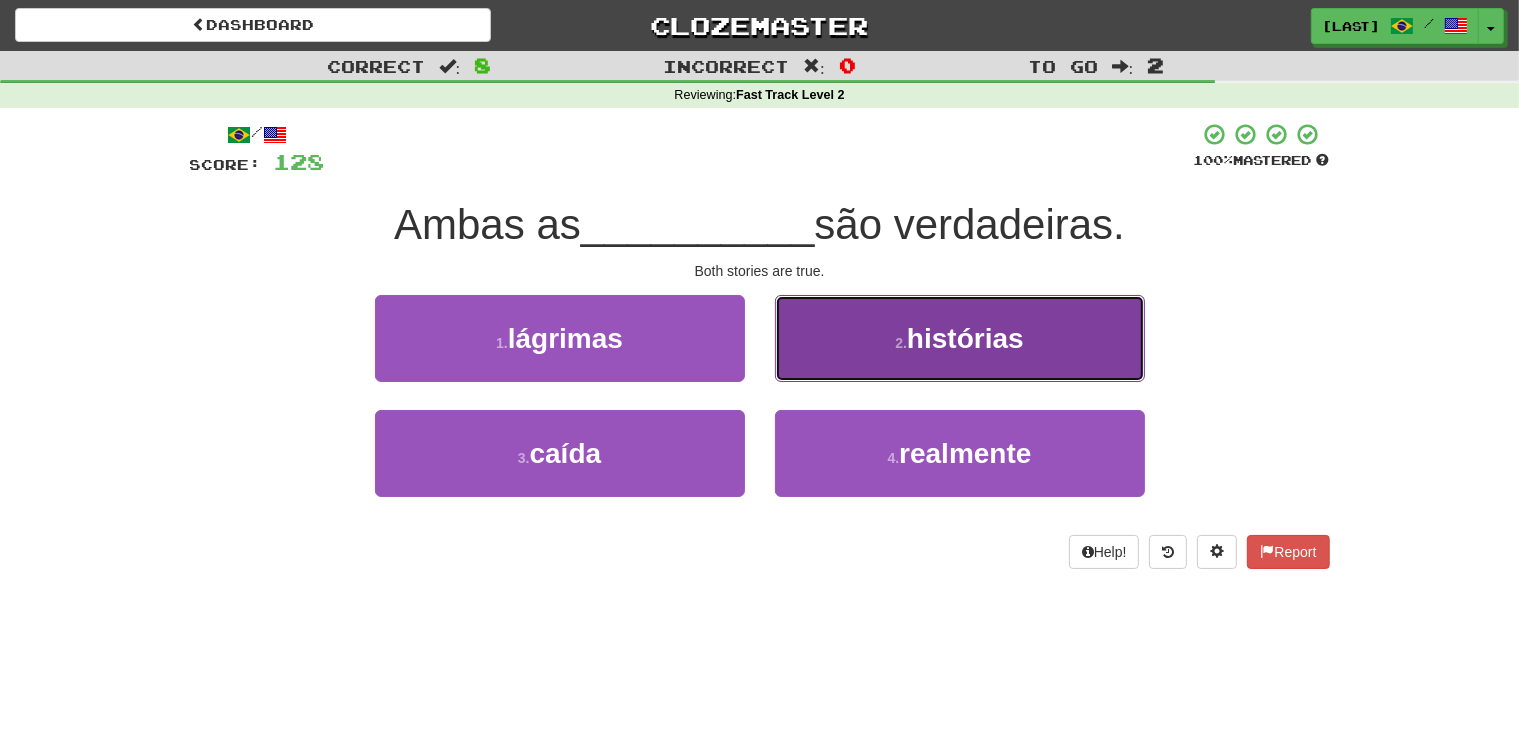 click on "2 .  histórias" at bounding box center [960, 338] 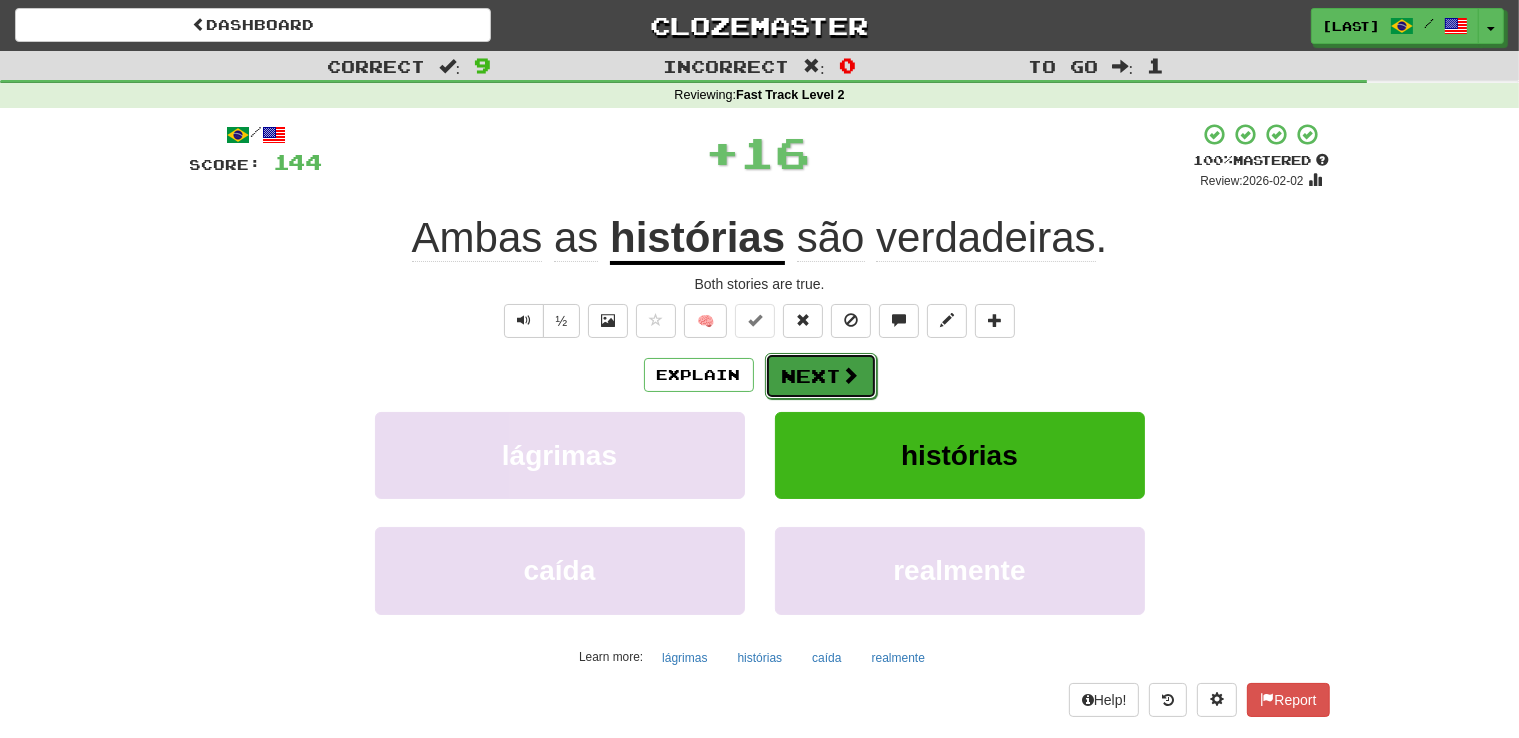 click at bounding box center (851, 375) 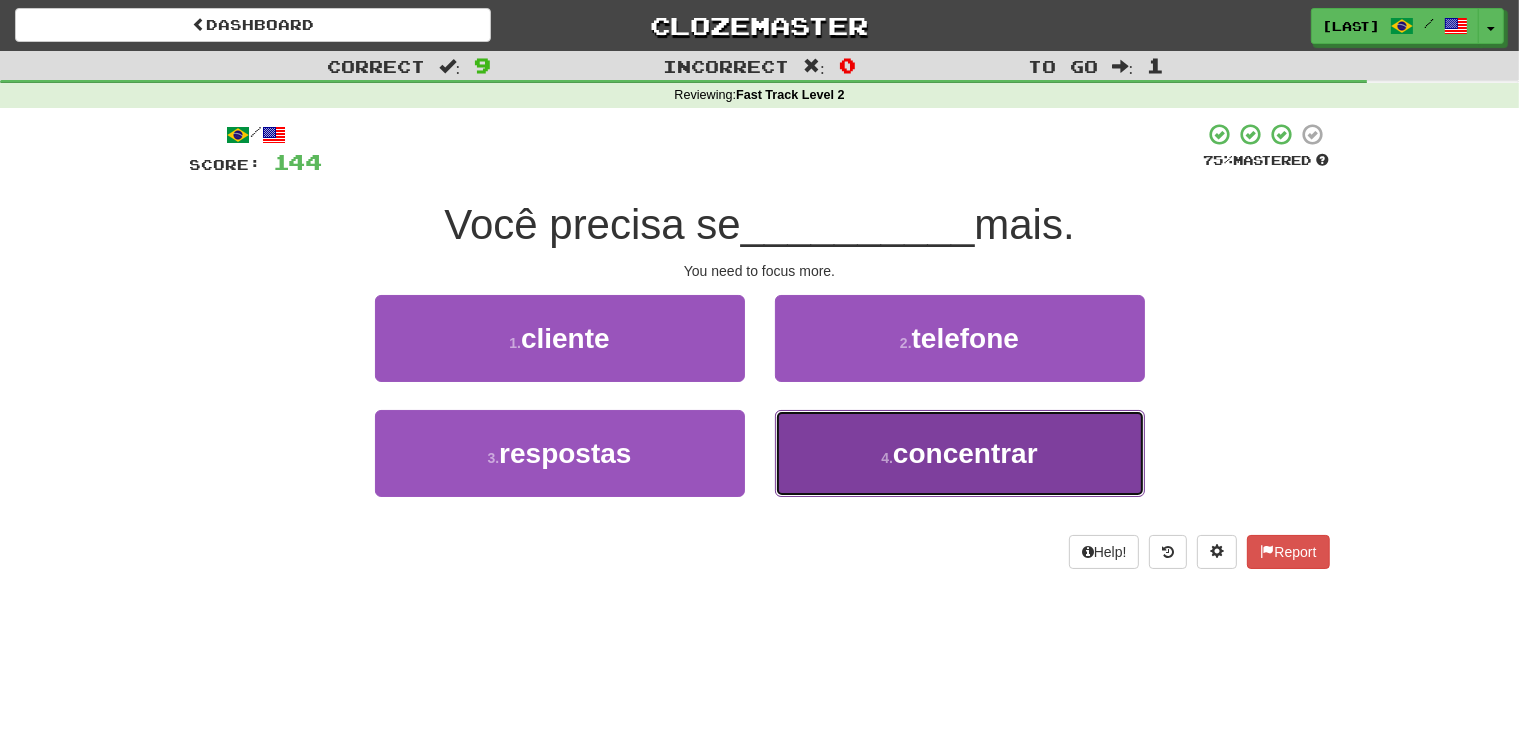 click on "4 .  concentrar" at bounding box center [960, 453] 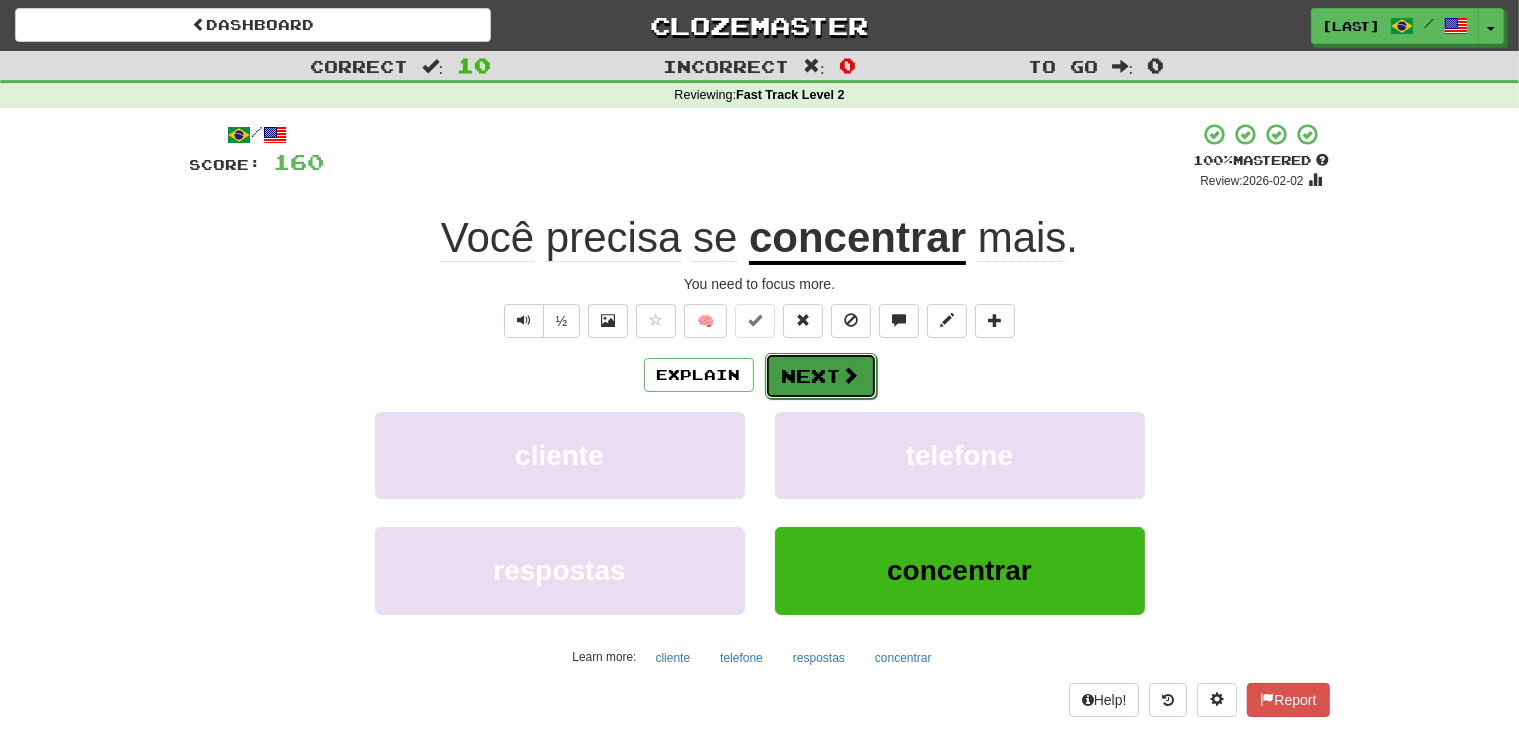 click on "Next" at bounding box center [821, 376] 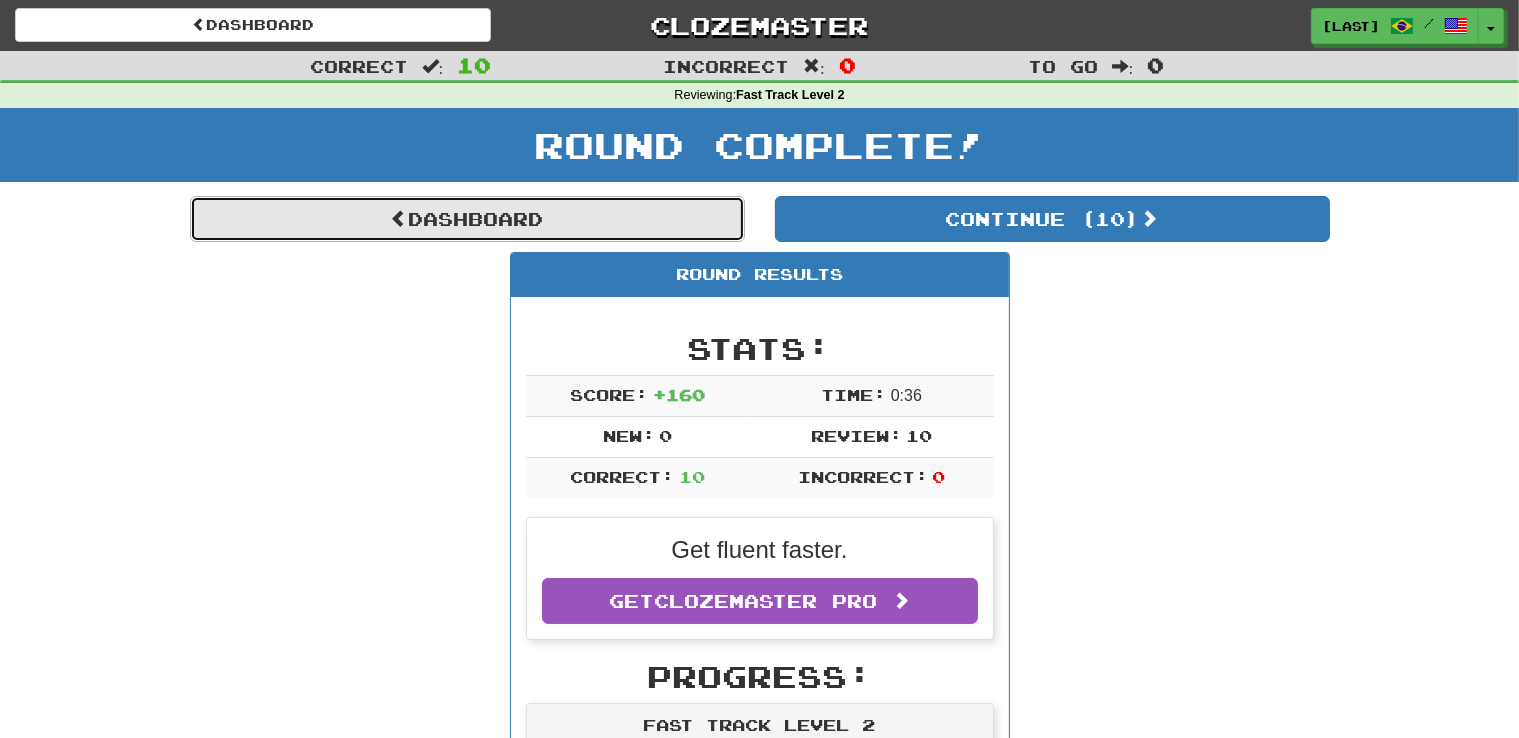 click on "Dashboard" at bounding box center [467, 219] 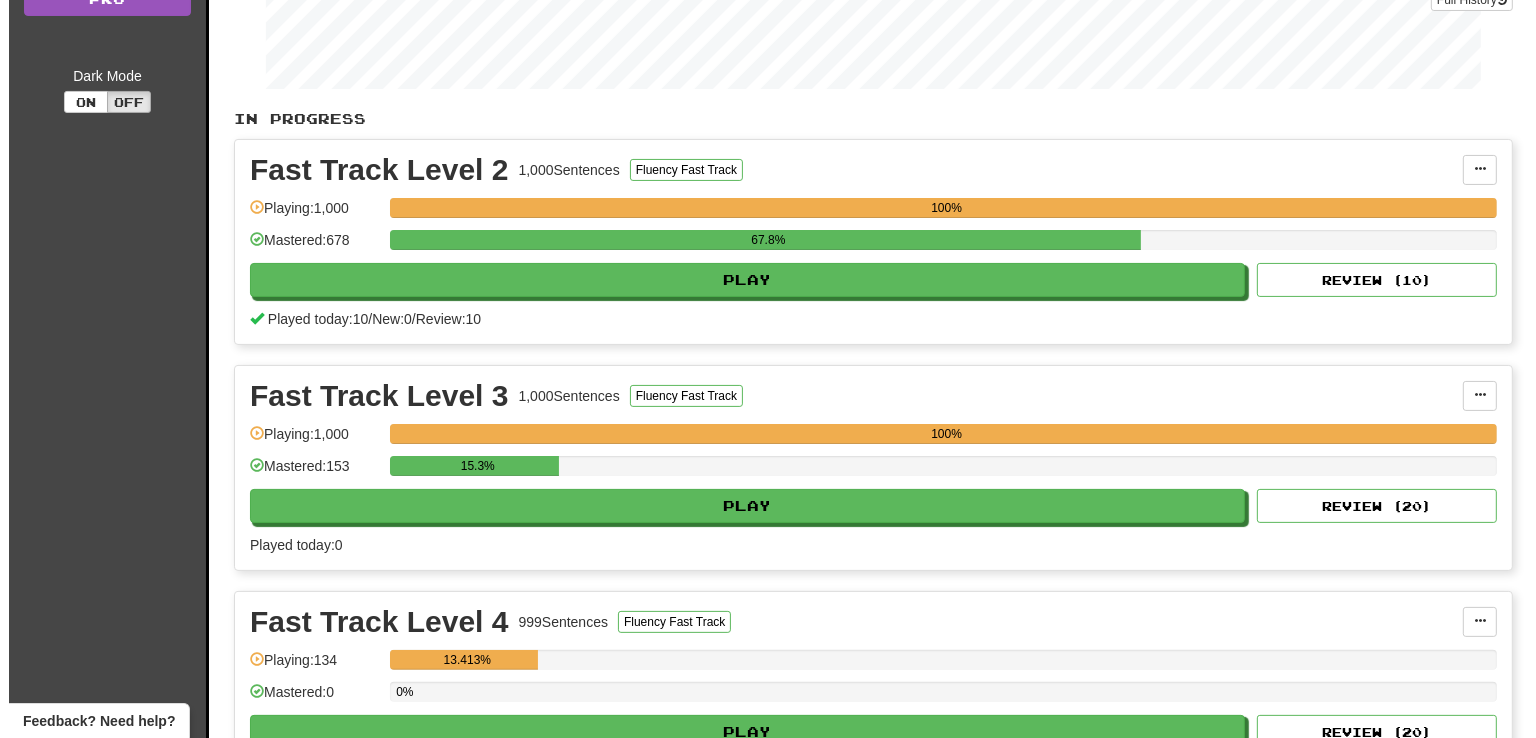 scroll, scrollTop: 324, scrollLeft: 0, axis: vertical 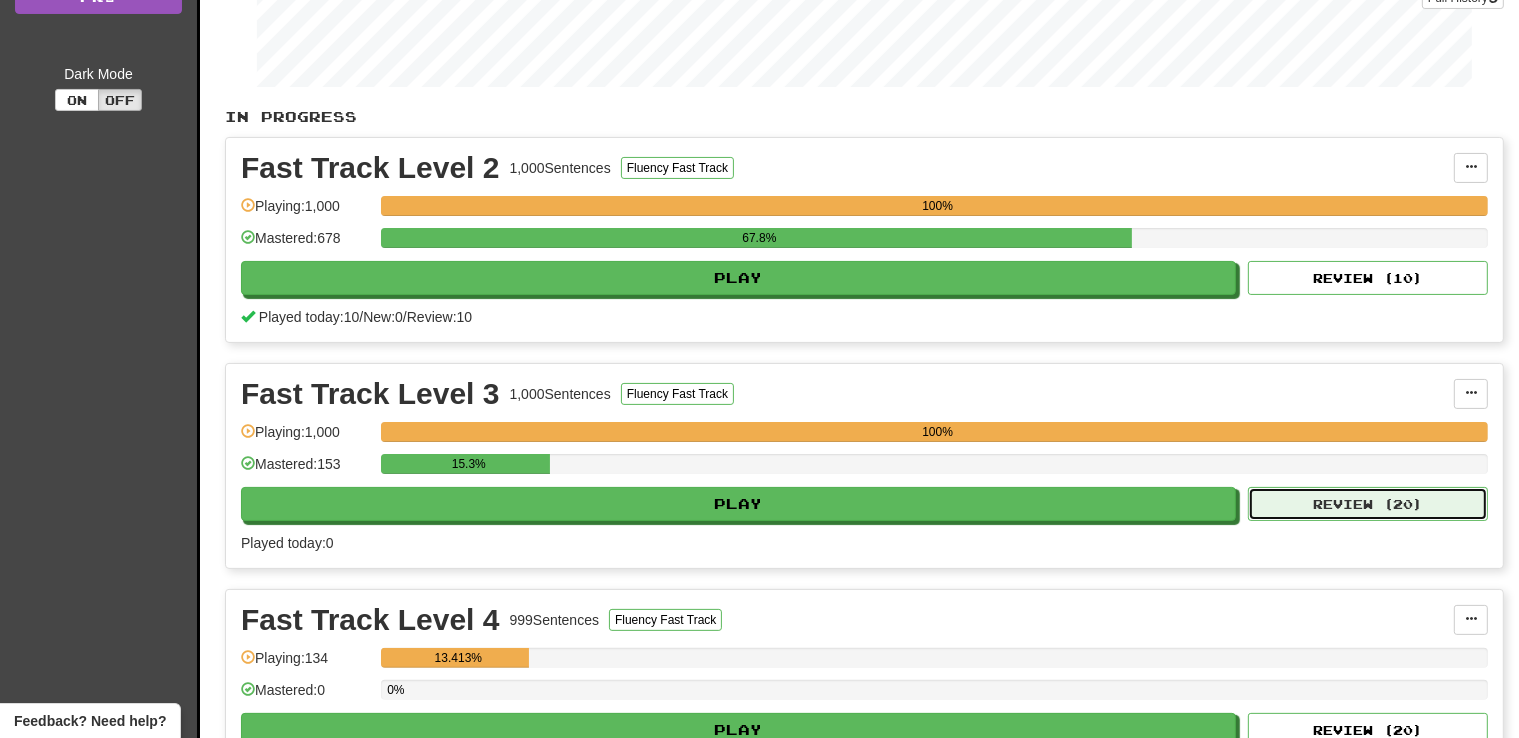 click on "Review ( 20 )" at bounding box center [1368, 504] 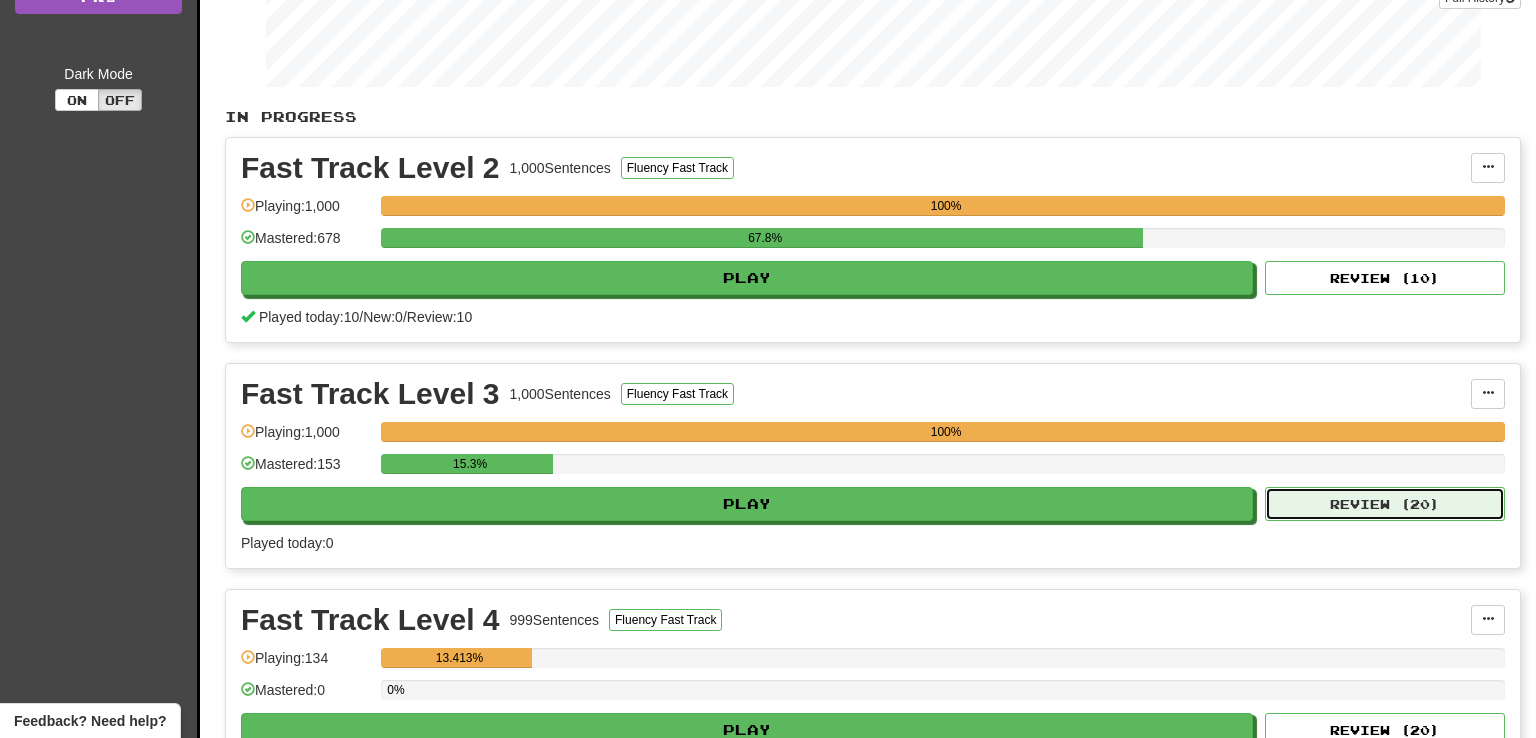 select on "**" 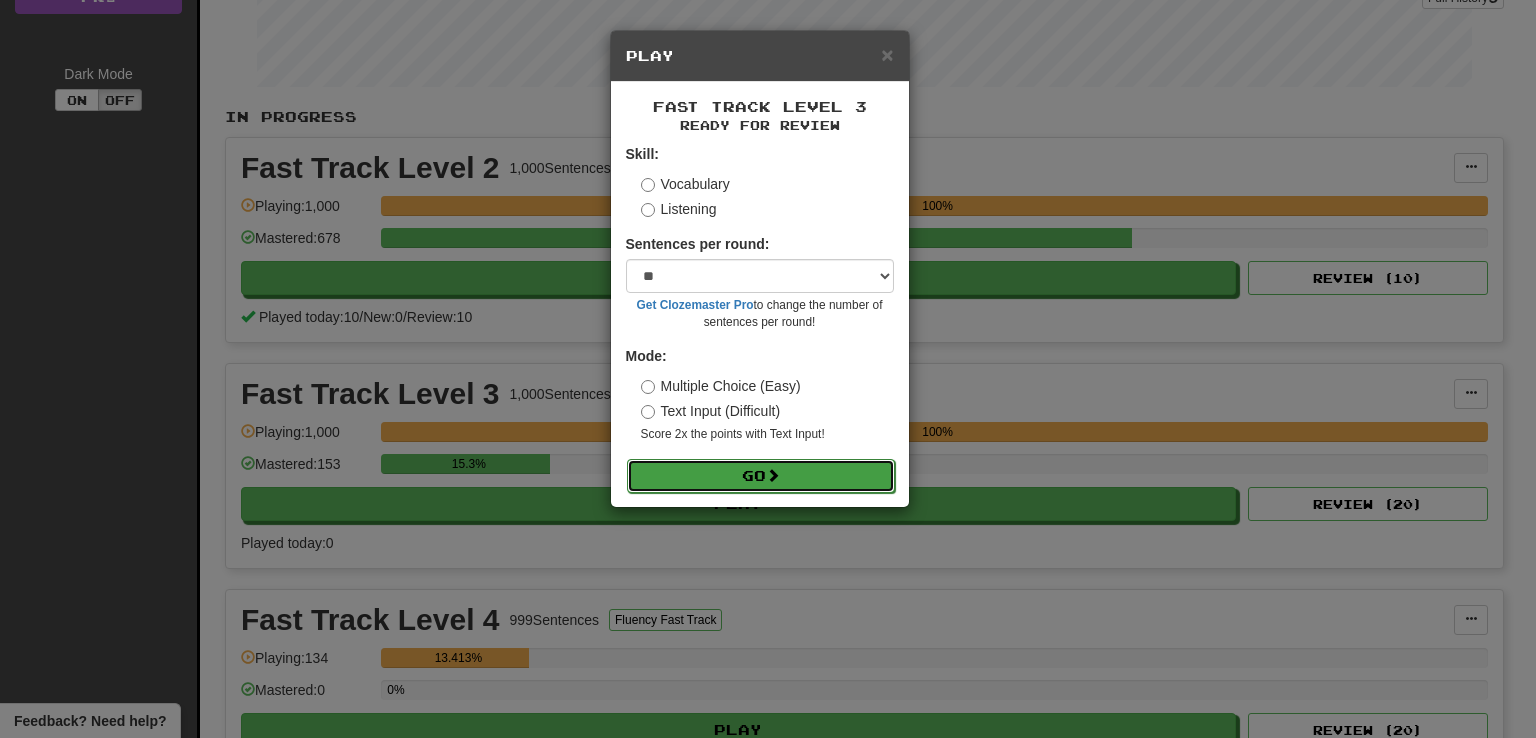click on "Go" at bounding box center (761, 476) 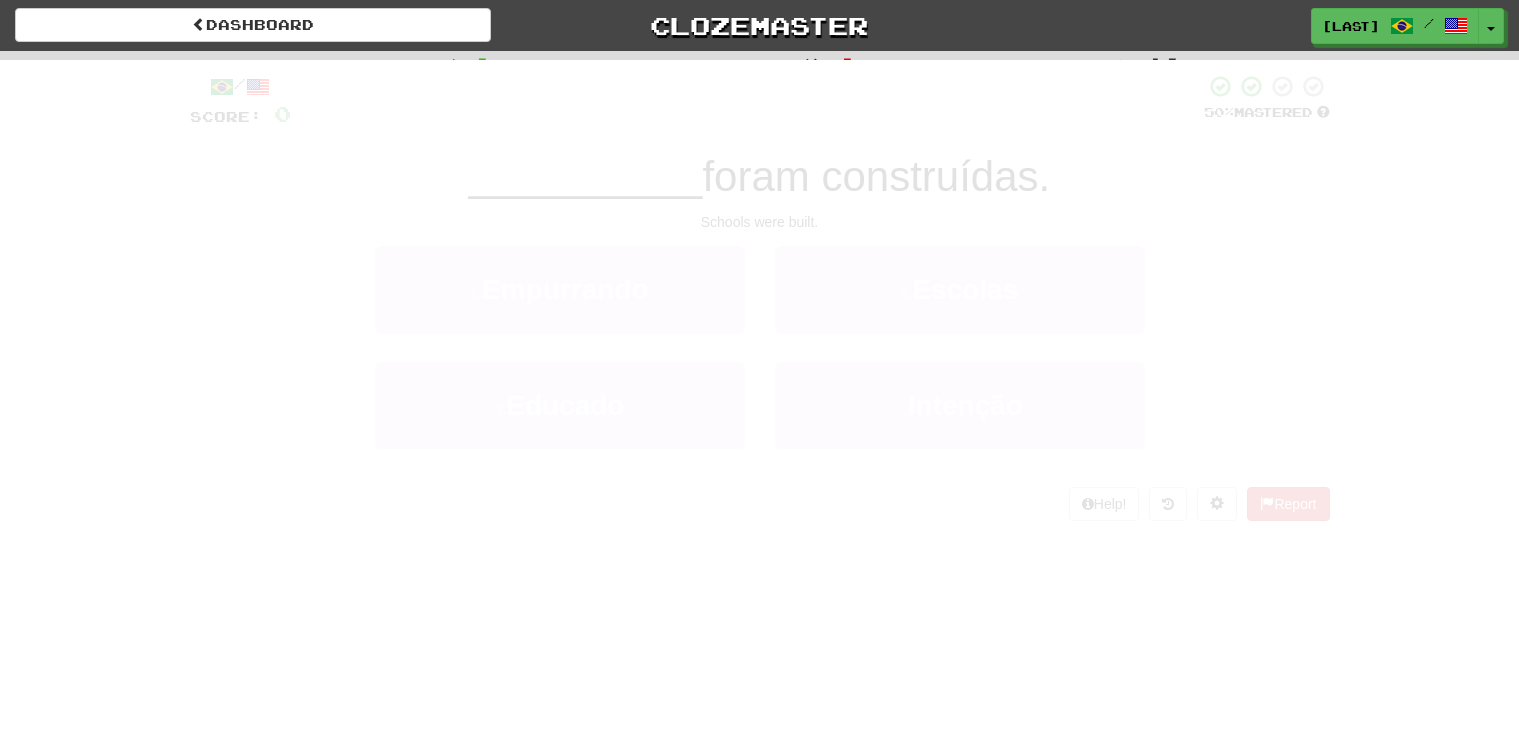 scroll, scrollTop: 0, scrollLeft: 0, axis: both 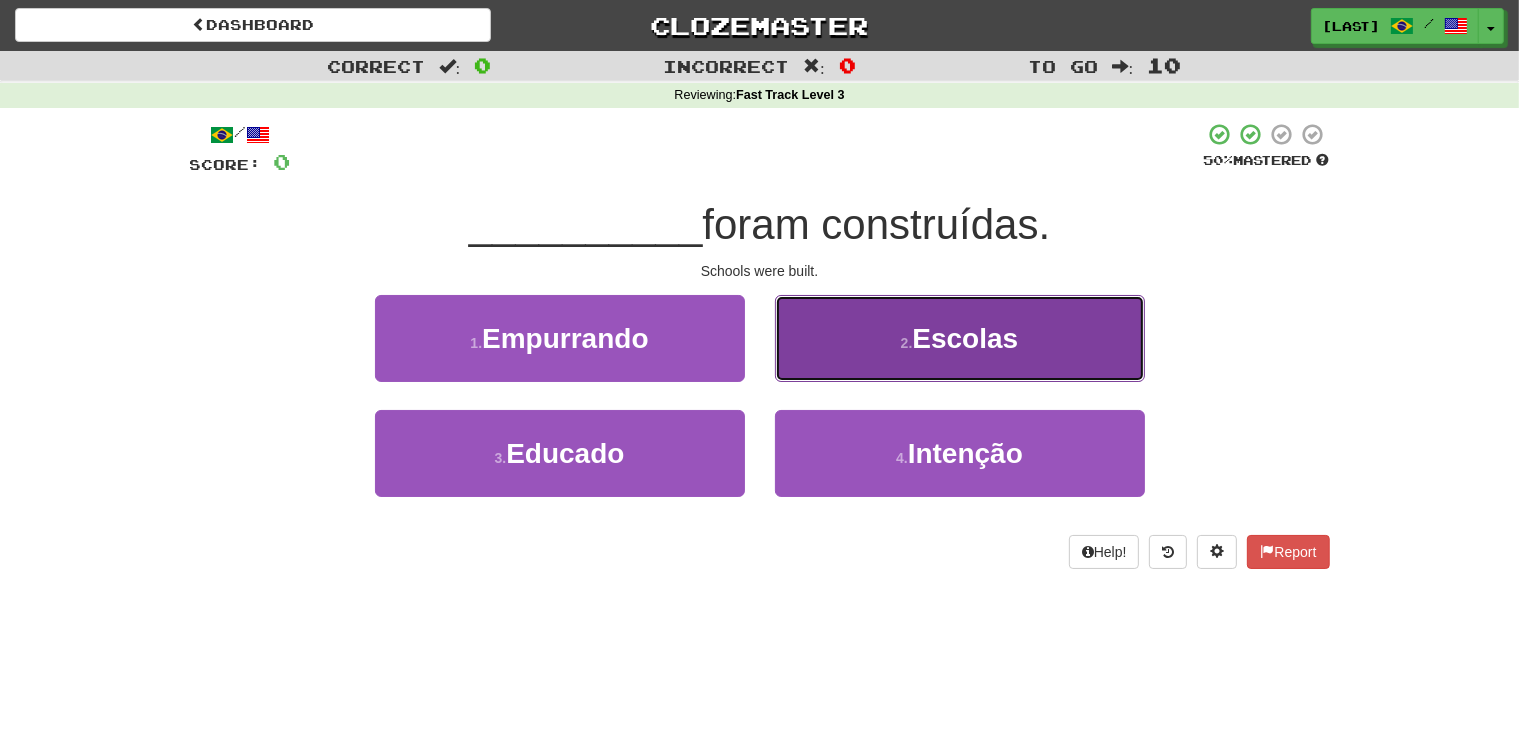click on "2 .  Escolas" at bounding box center (960, 338) 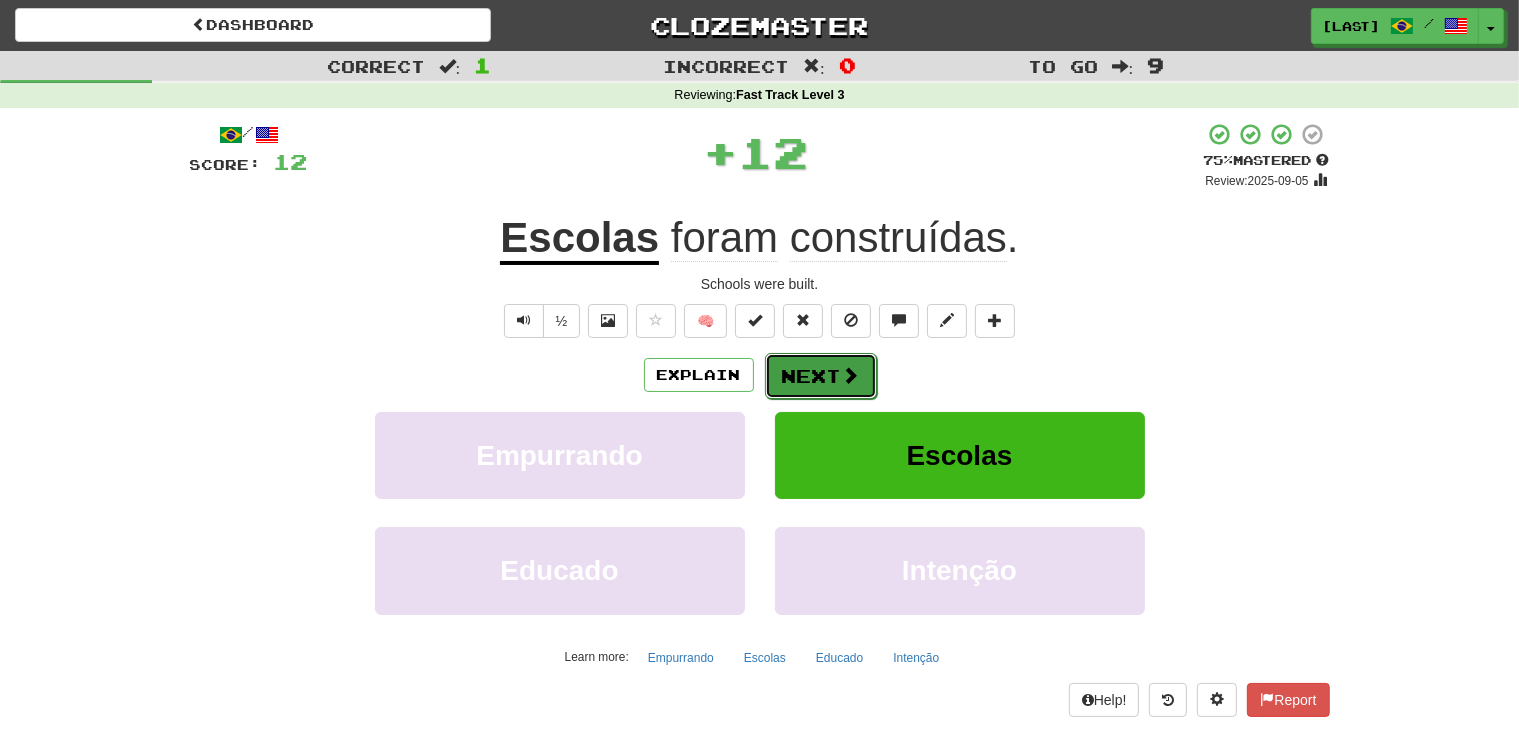 click on "Next" at bounding box center (821, 376) 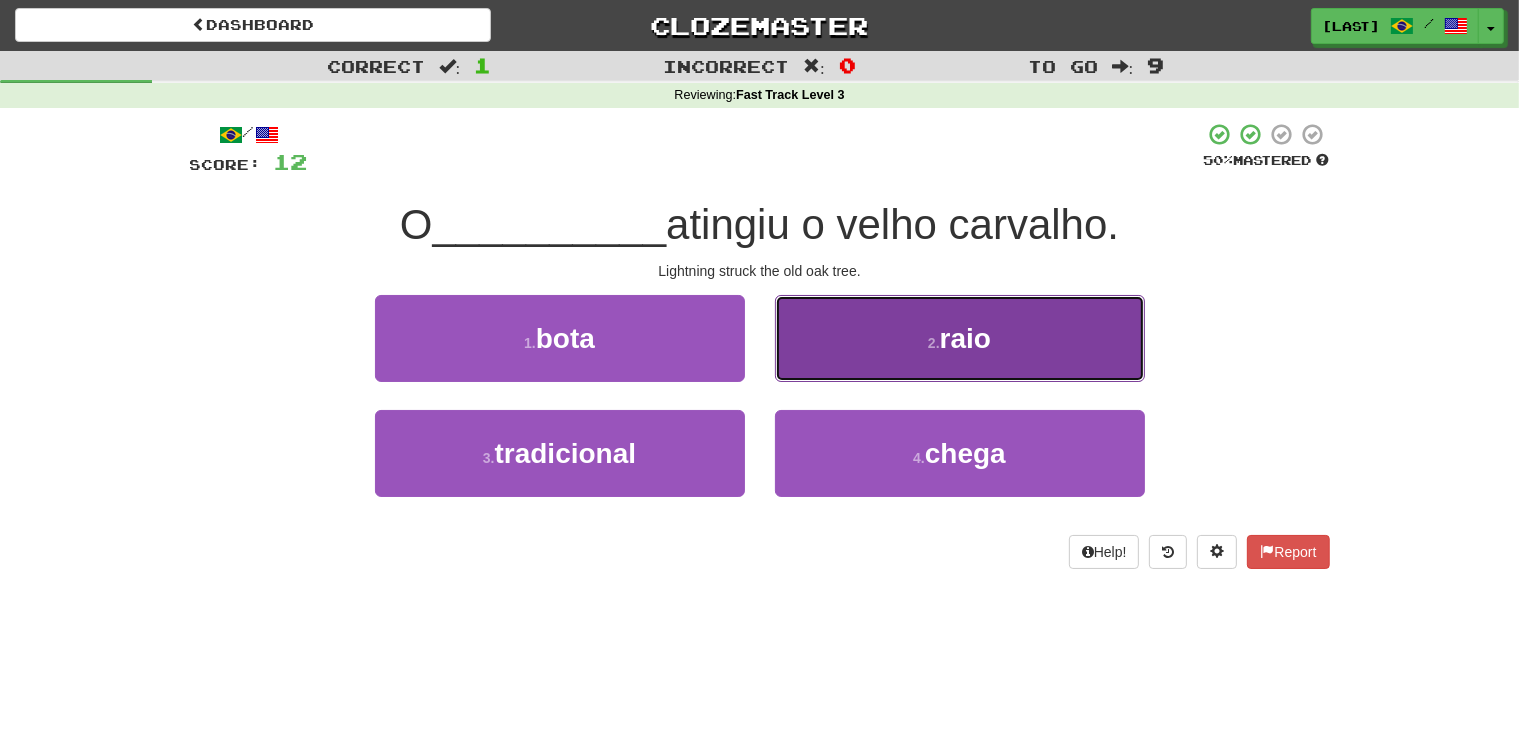 click on "2 .  raio" at bounding box center (960, 338) 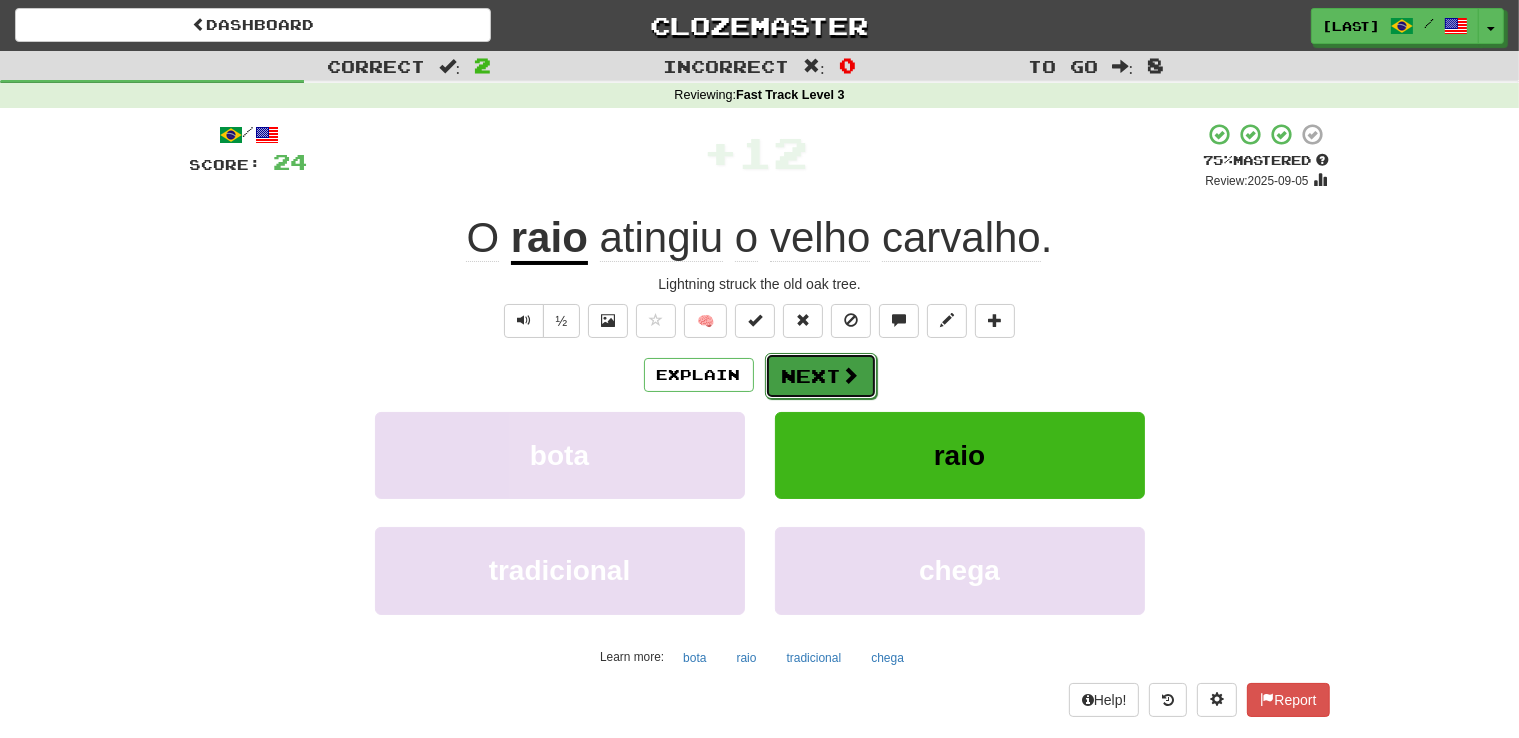 click on "Next" at bounding box center (821, 376) 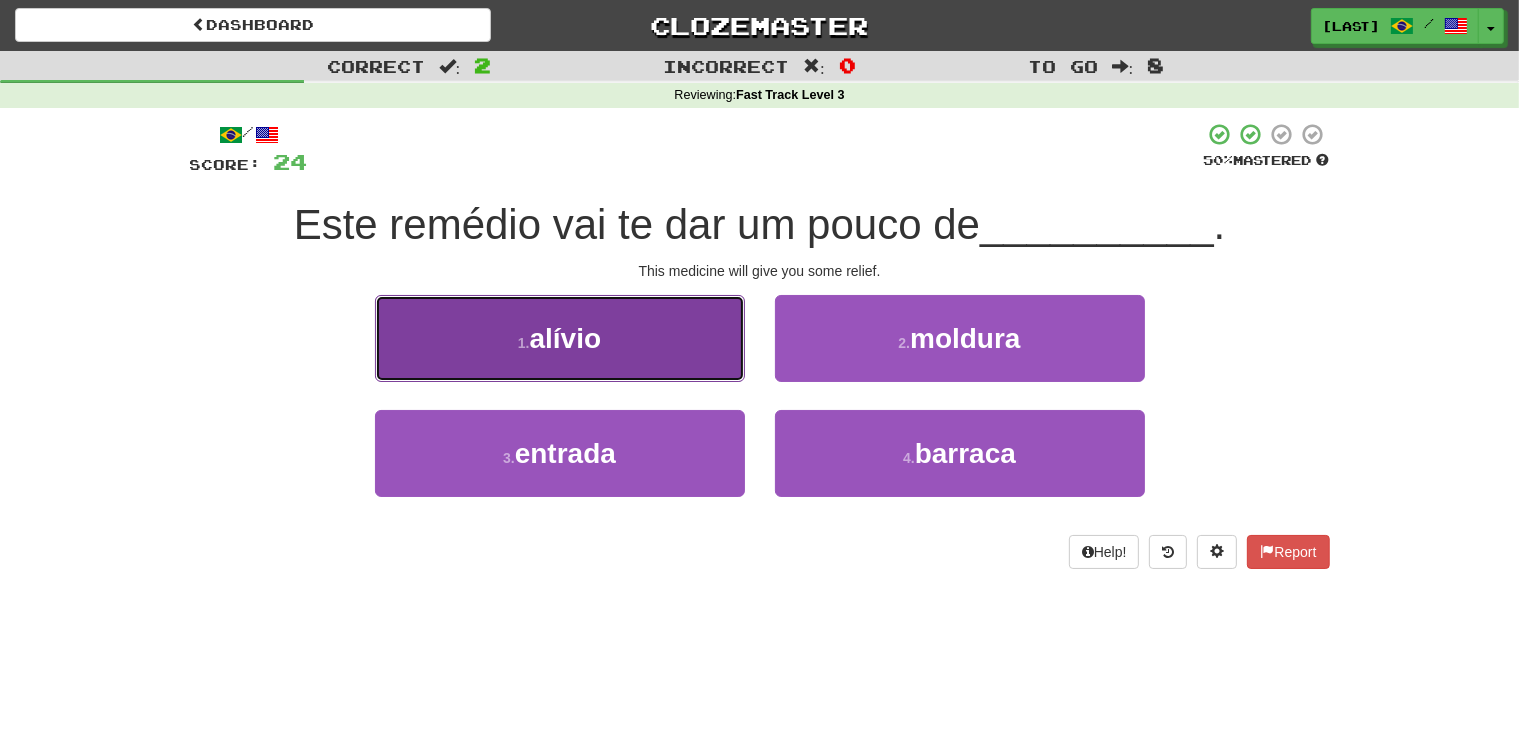 click on "1 .  alívio" at bounding box center (560, 338) 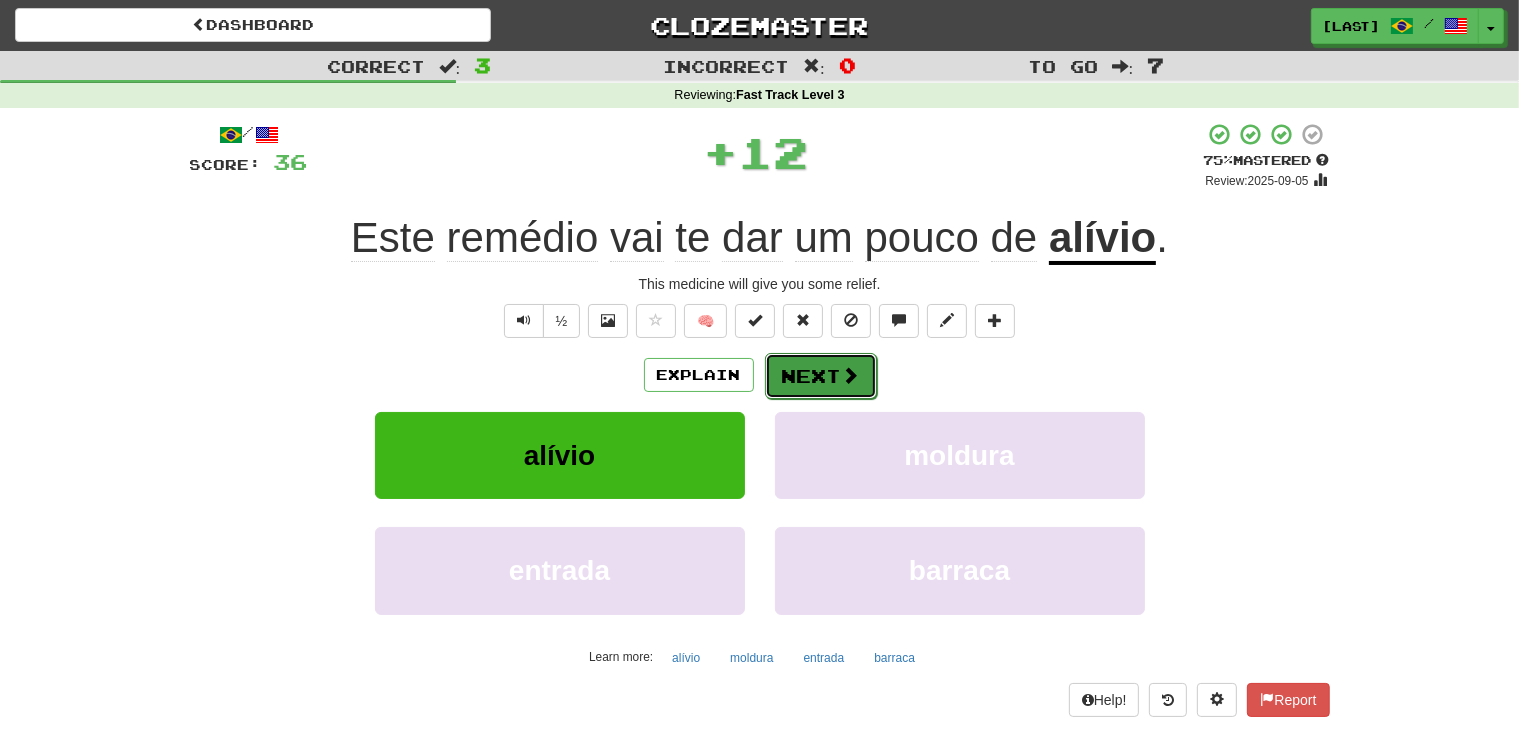 click on "Next" at bounding box center (821, 376) 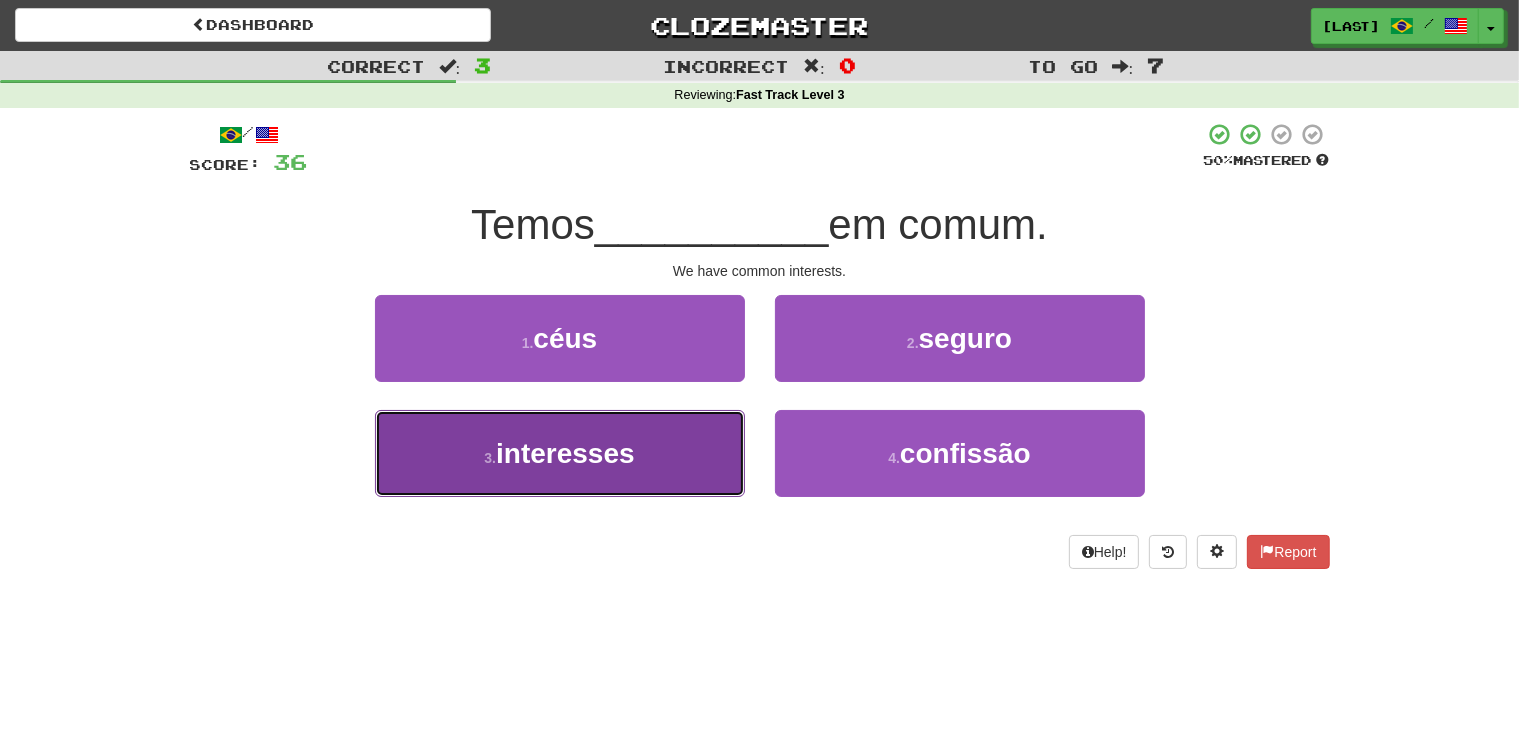click on "3 .  interesses" at bounding box center (560, 453) 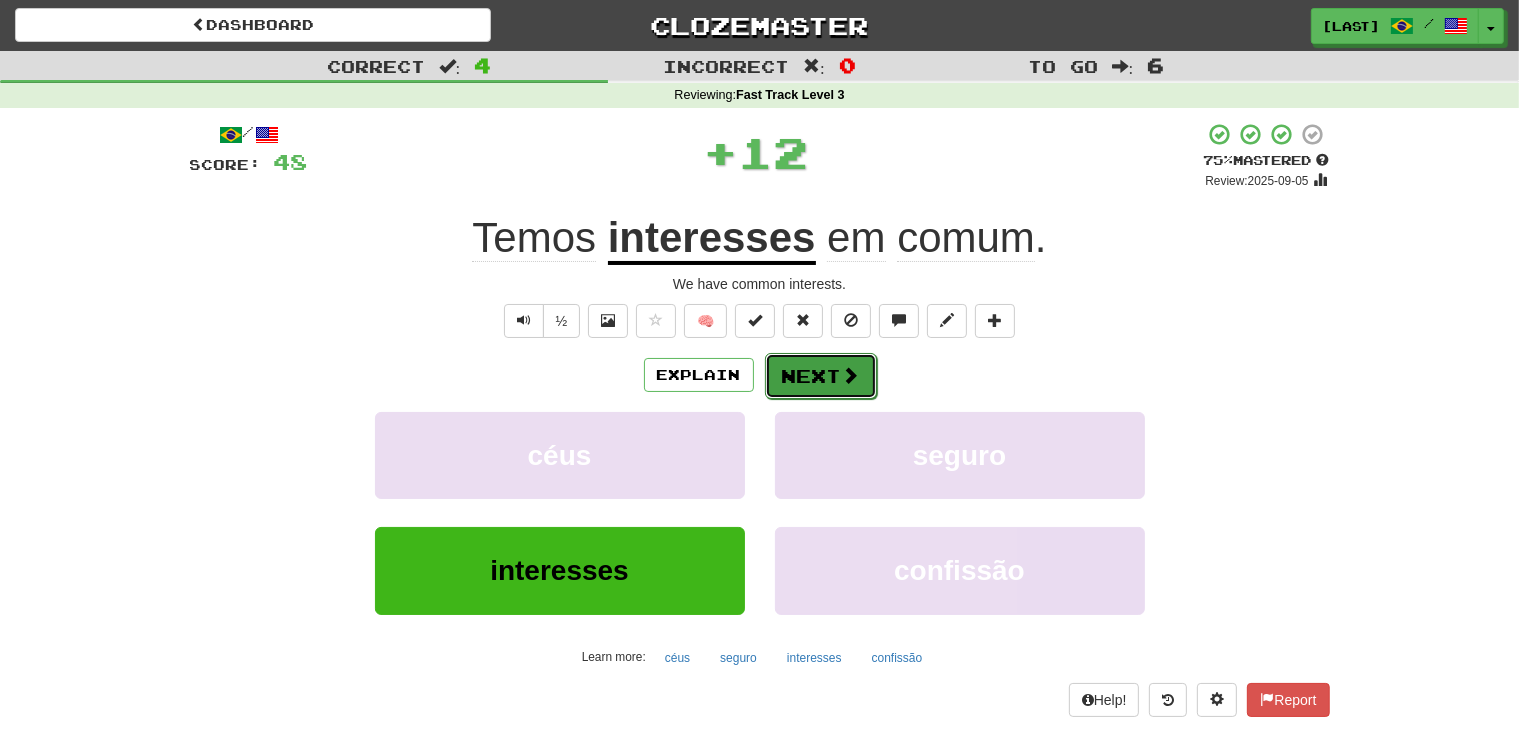click on "Next" at bounding box center [821, 376] 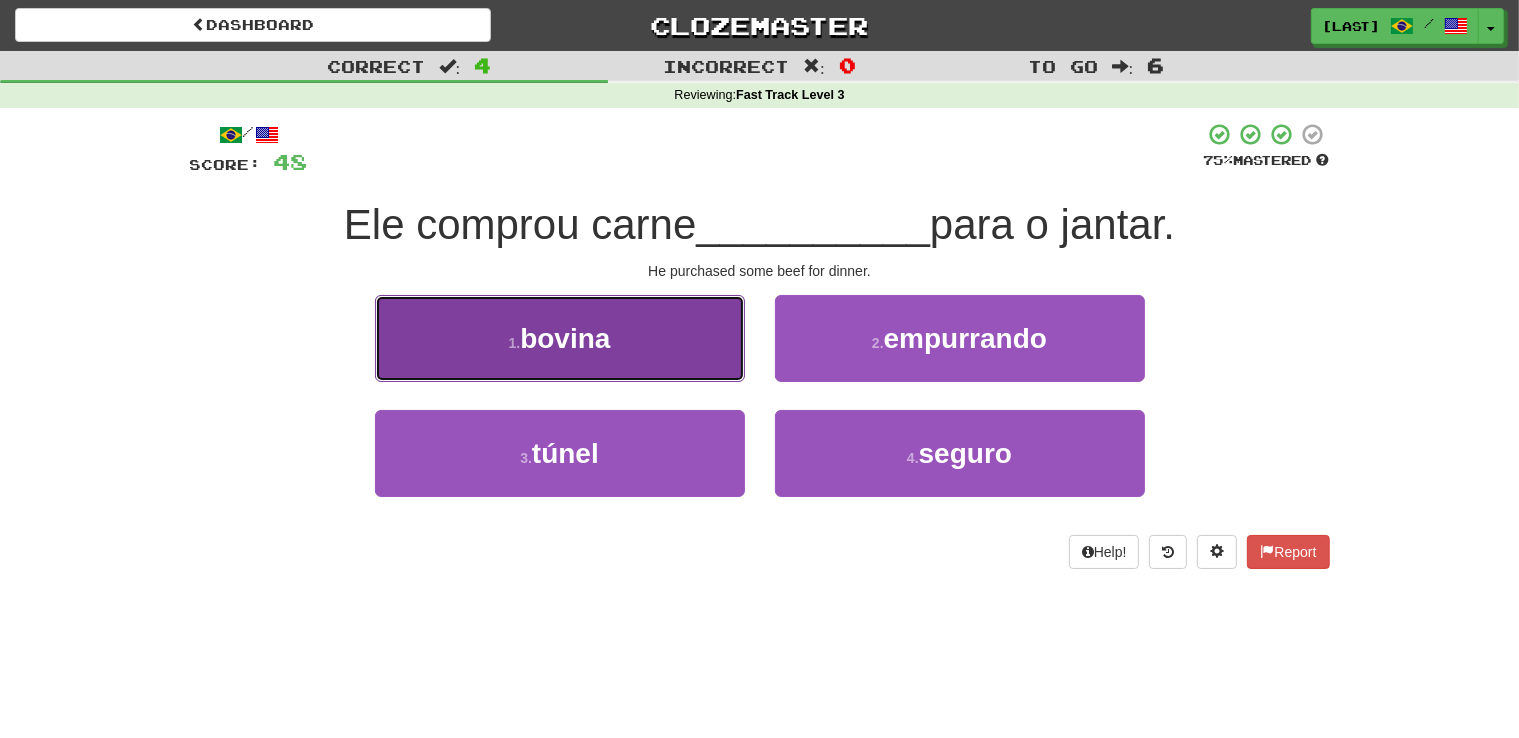 click on "1 .  bovina" at bounding box center (560, 338) 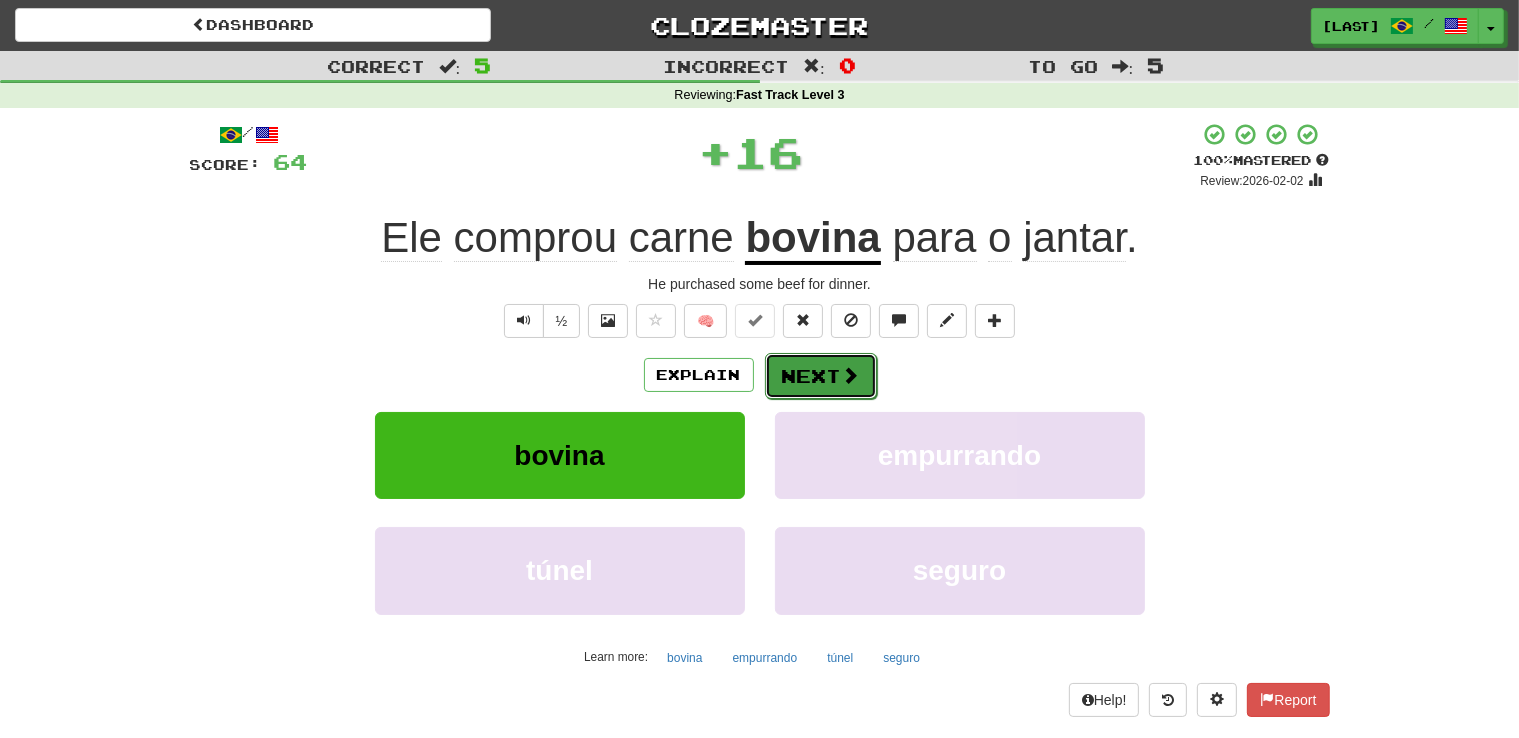 click on "Next" at bounding box center (821, 376) 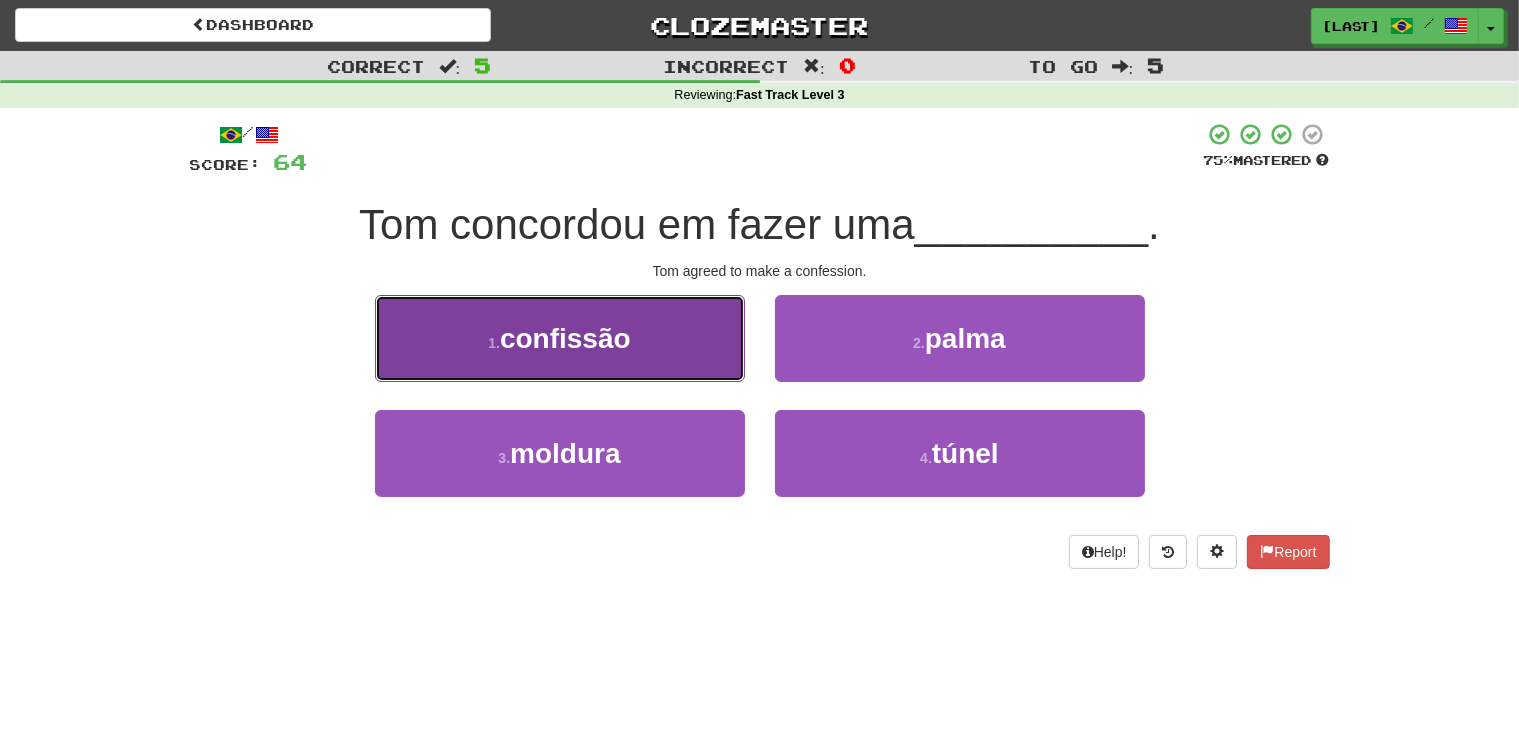 click on "1 .  confissão" at bounding box center (560, 338) 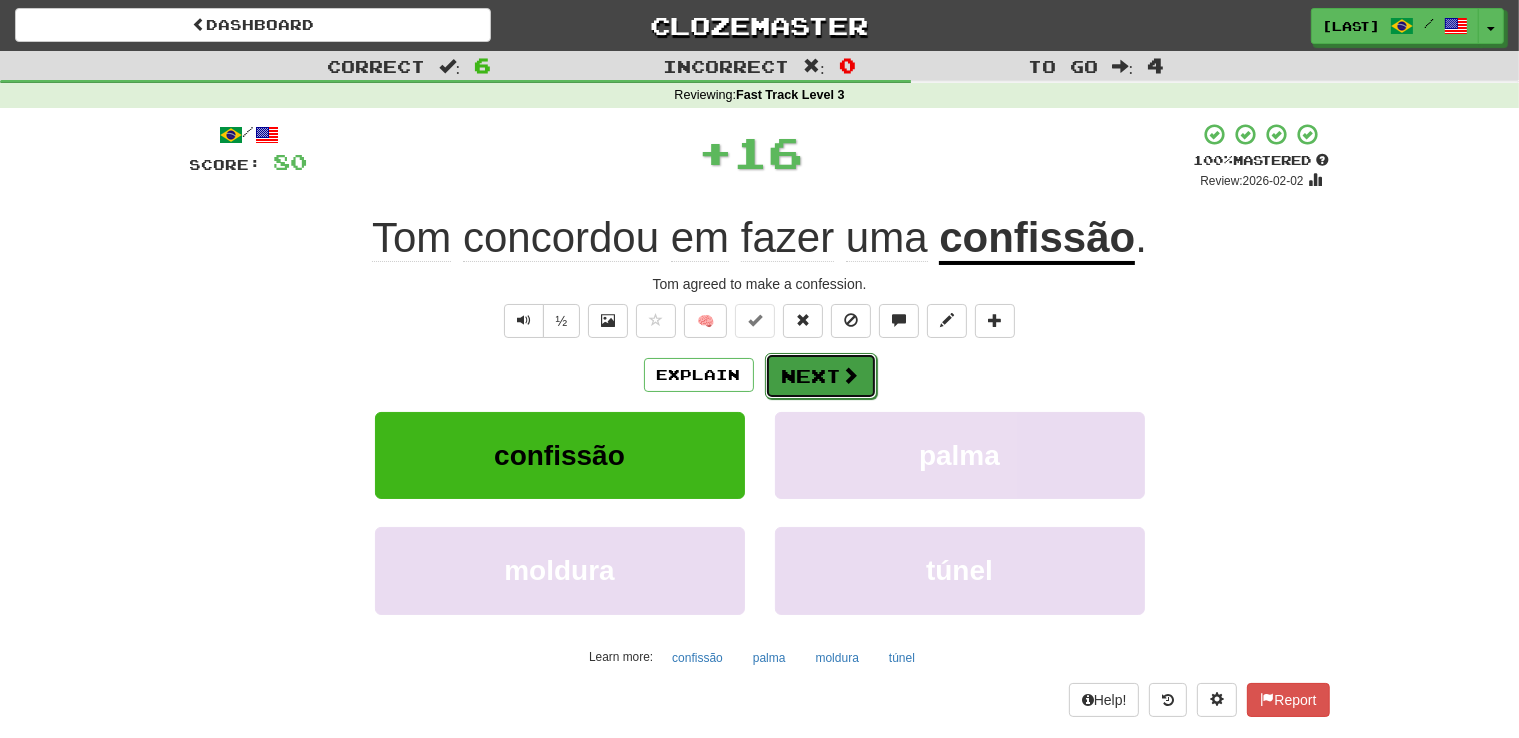 click on "Next" at bounding box center (821, 376) 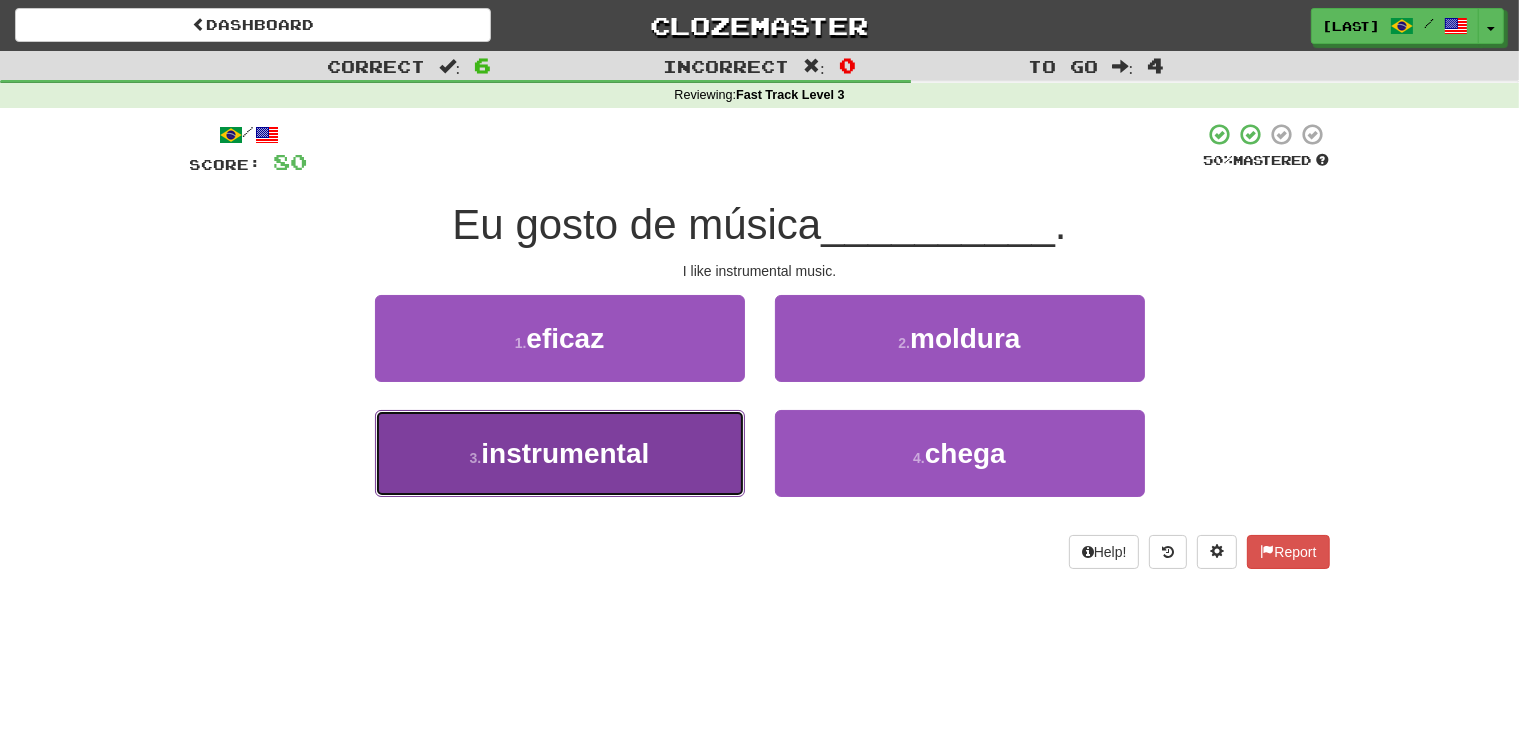 click on "3 .  instrumental" at bounding box center [560, 453] 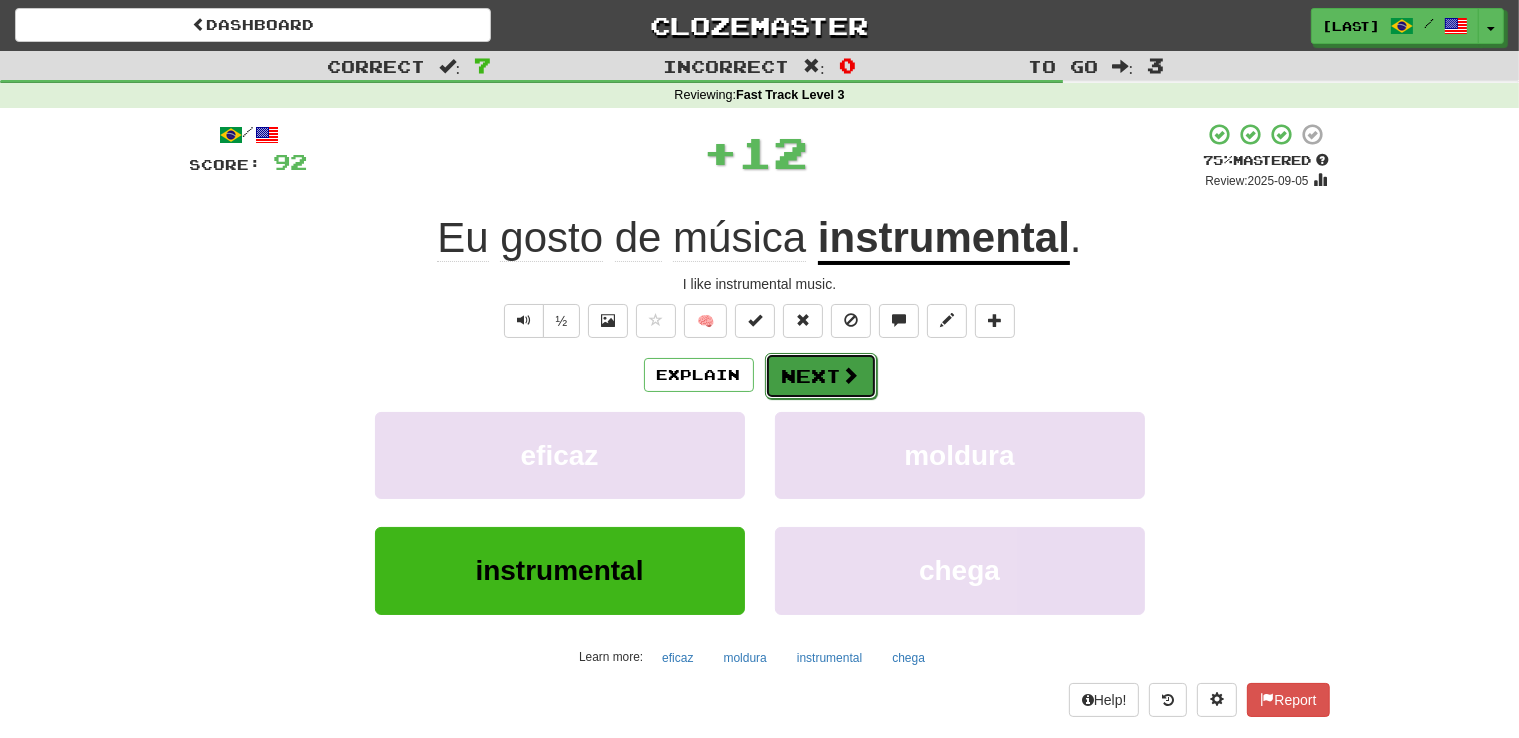 click on "Next" at bounding box center [821, 376] 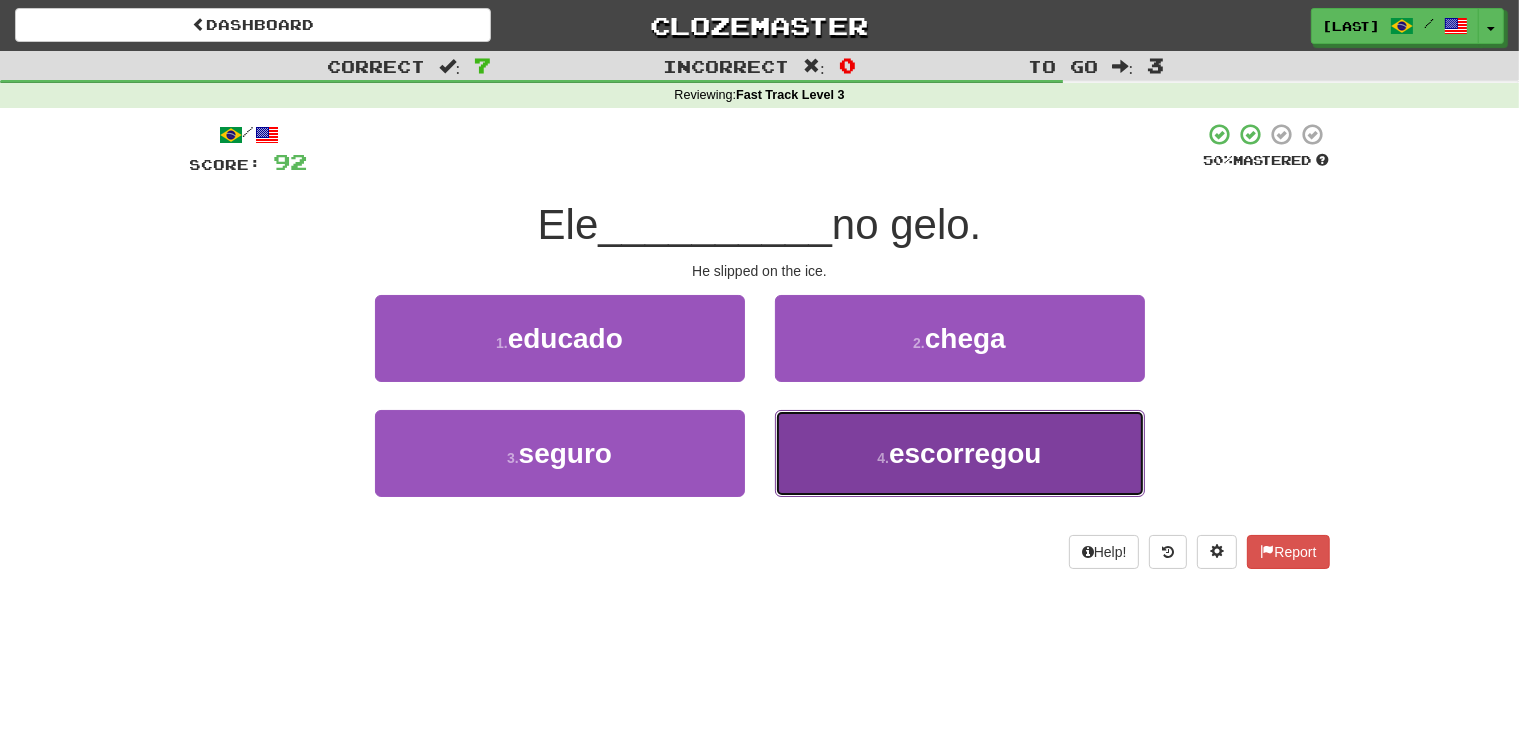 click on "4 .  escorregou" at bounding box center [960, 453] 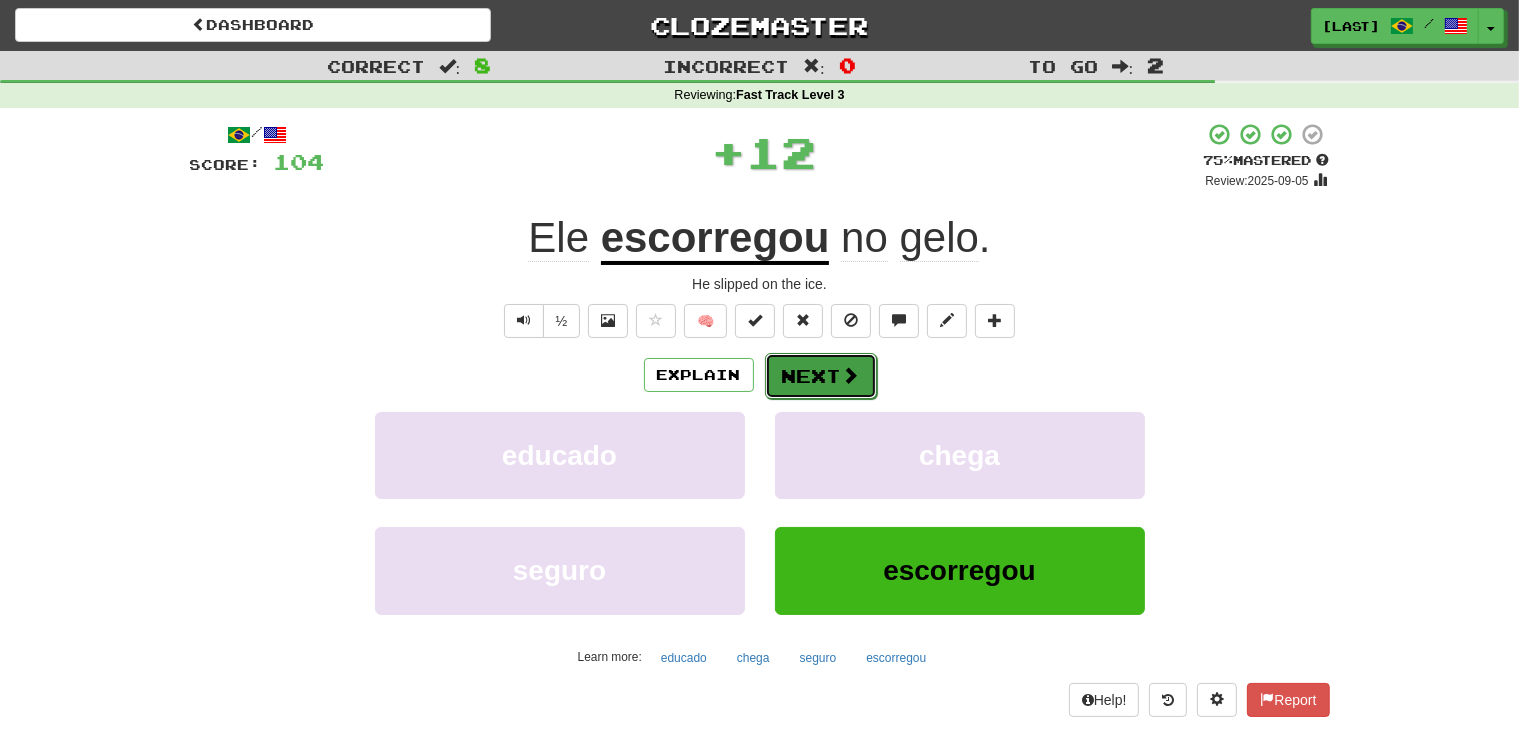 click on "Next" at bounding box center (821, 376) 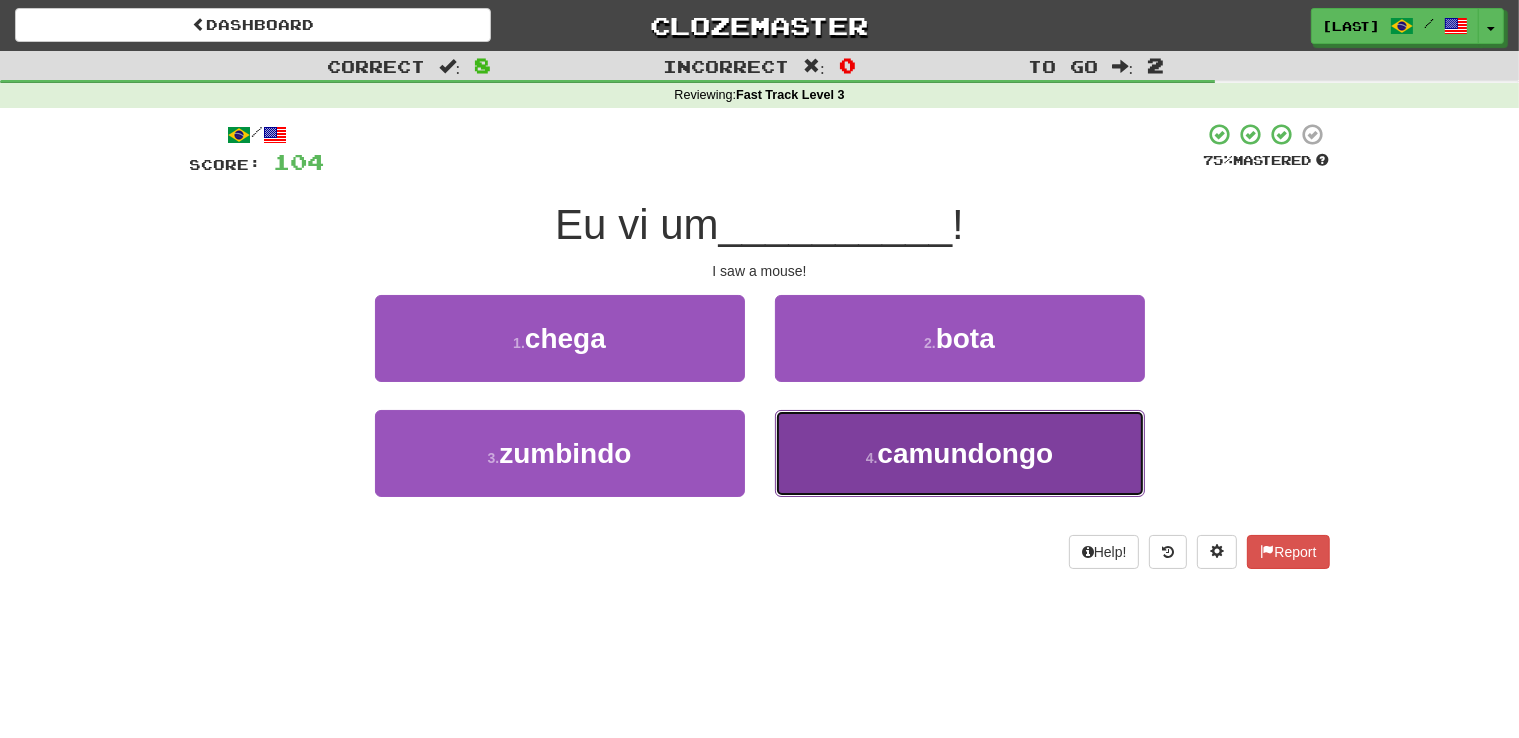 click on "4 .  camundongo" at bounding box center (960, 453) 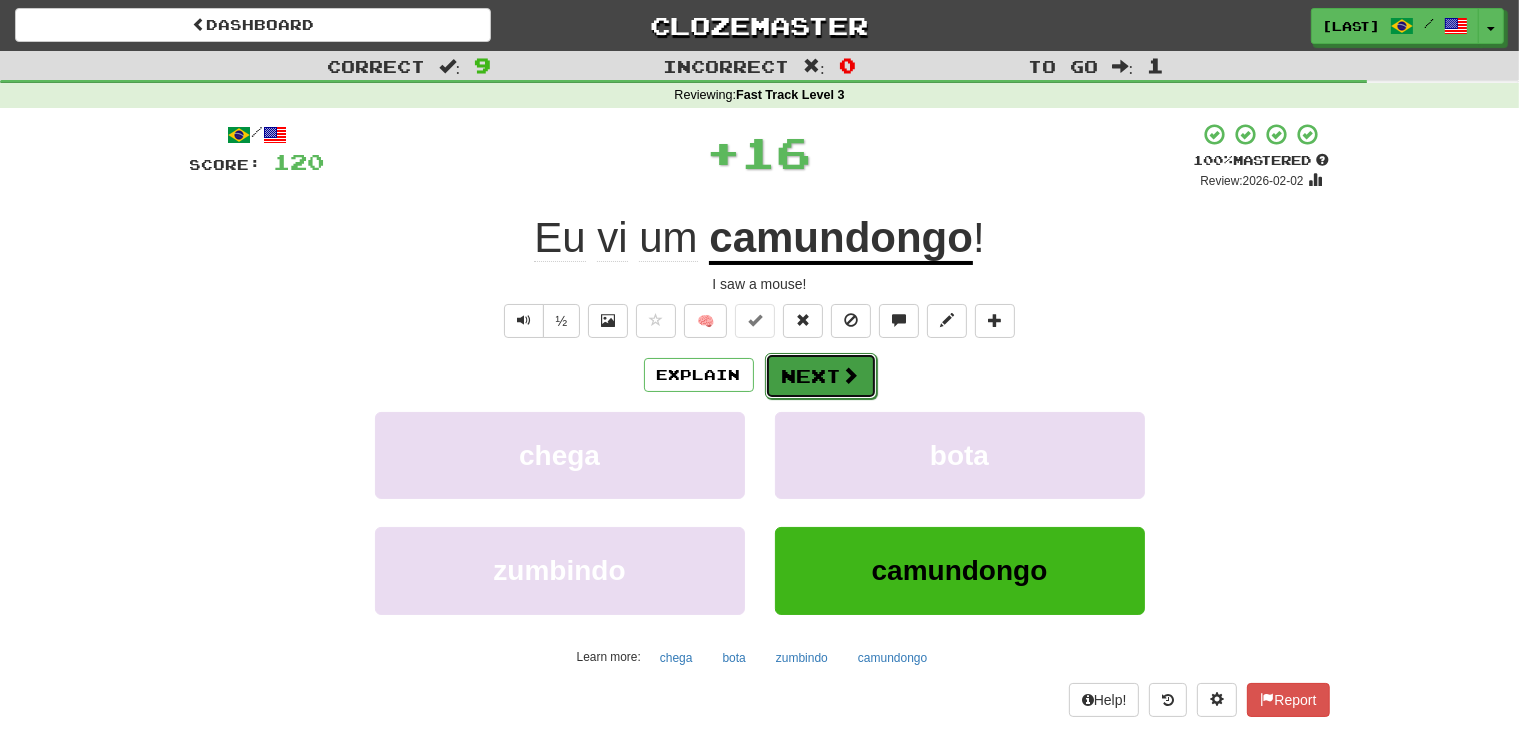 click on "Next" at bounding box center [821, 376] 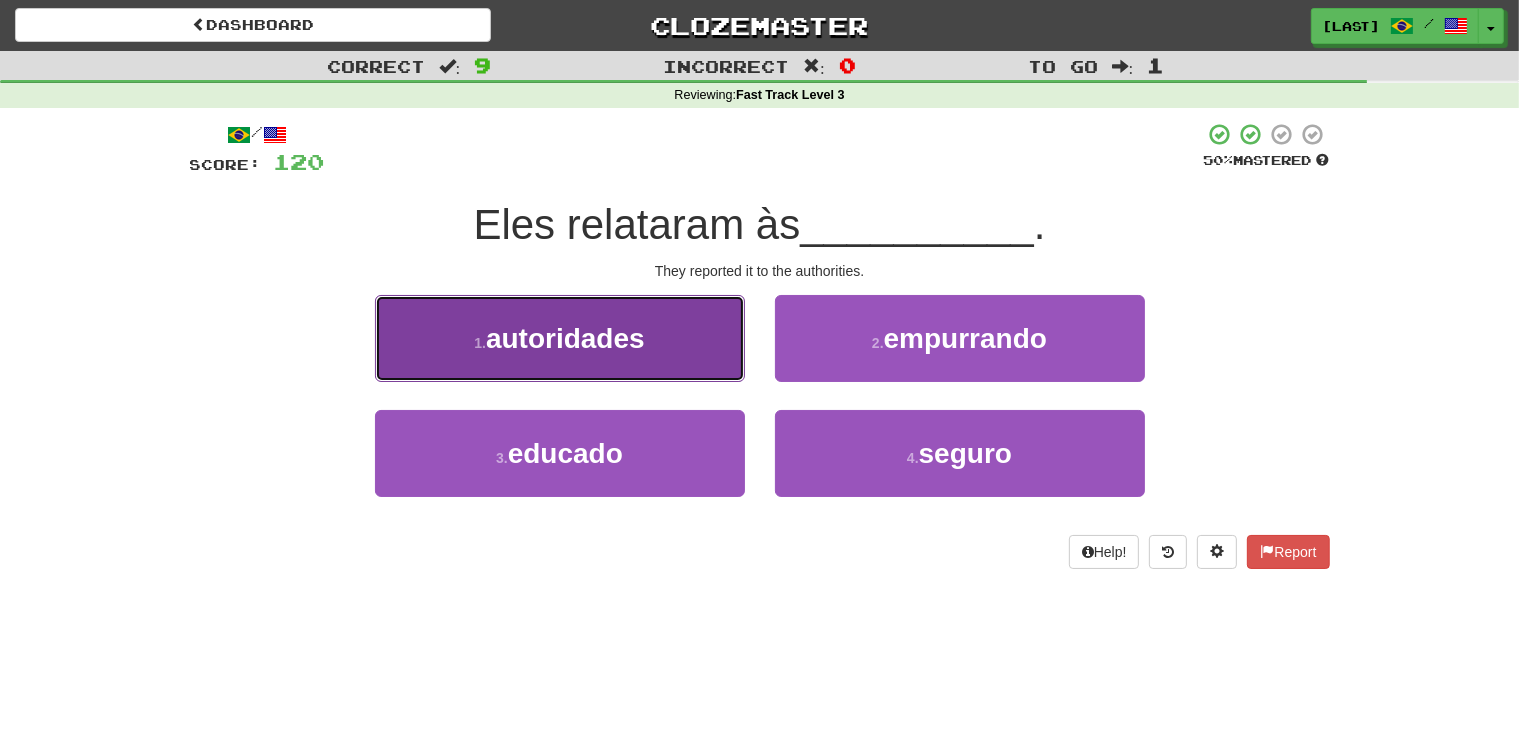 click on "1 .  autoridades" at bounding box center (560, 338) 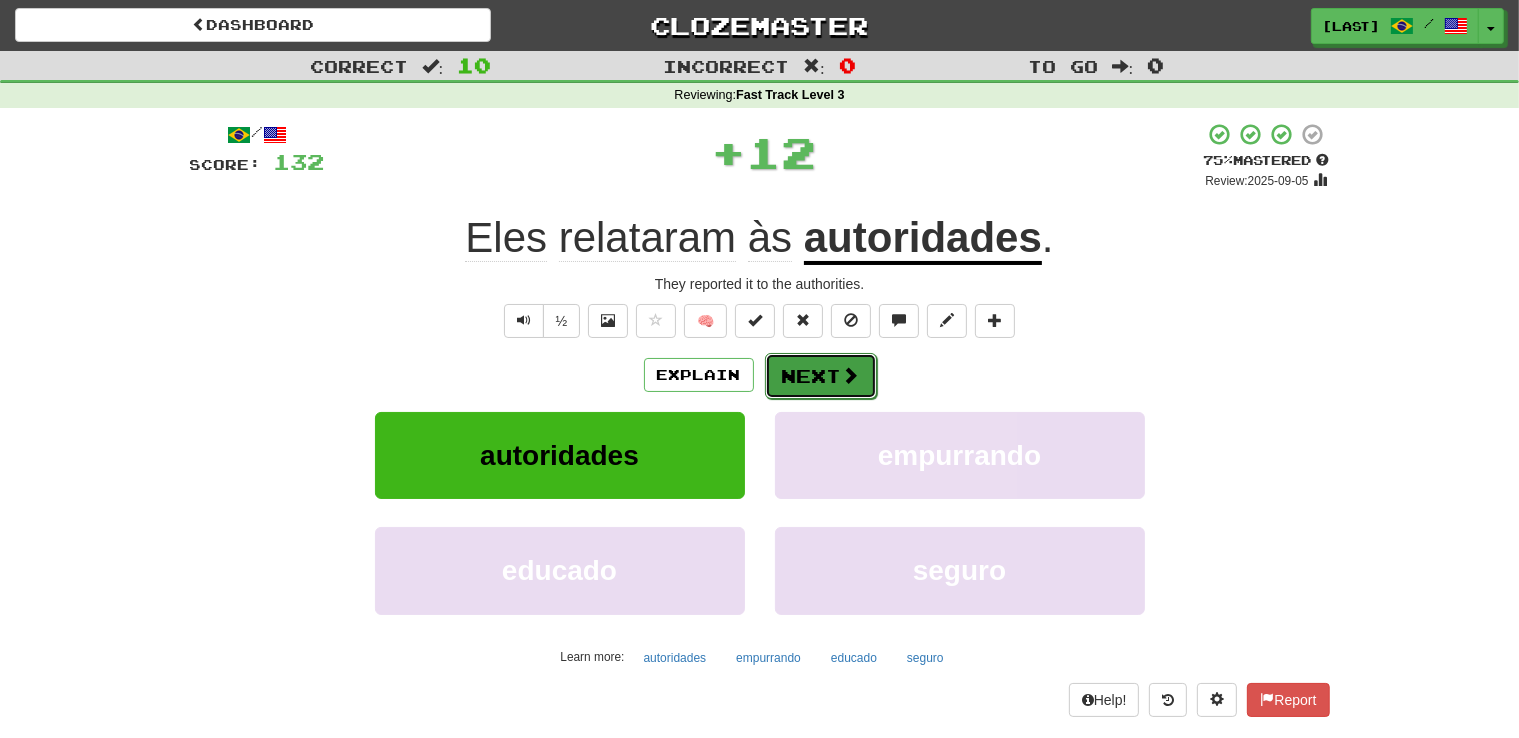 click on "Next" at bounding box center (821, 376) 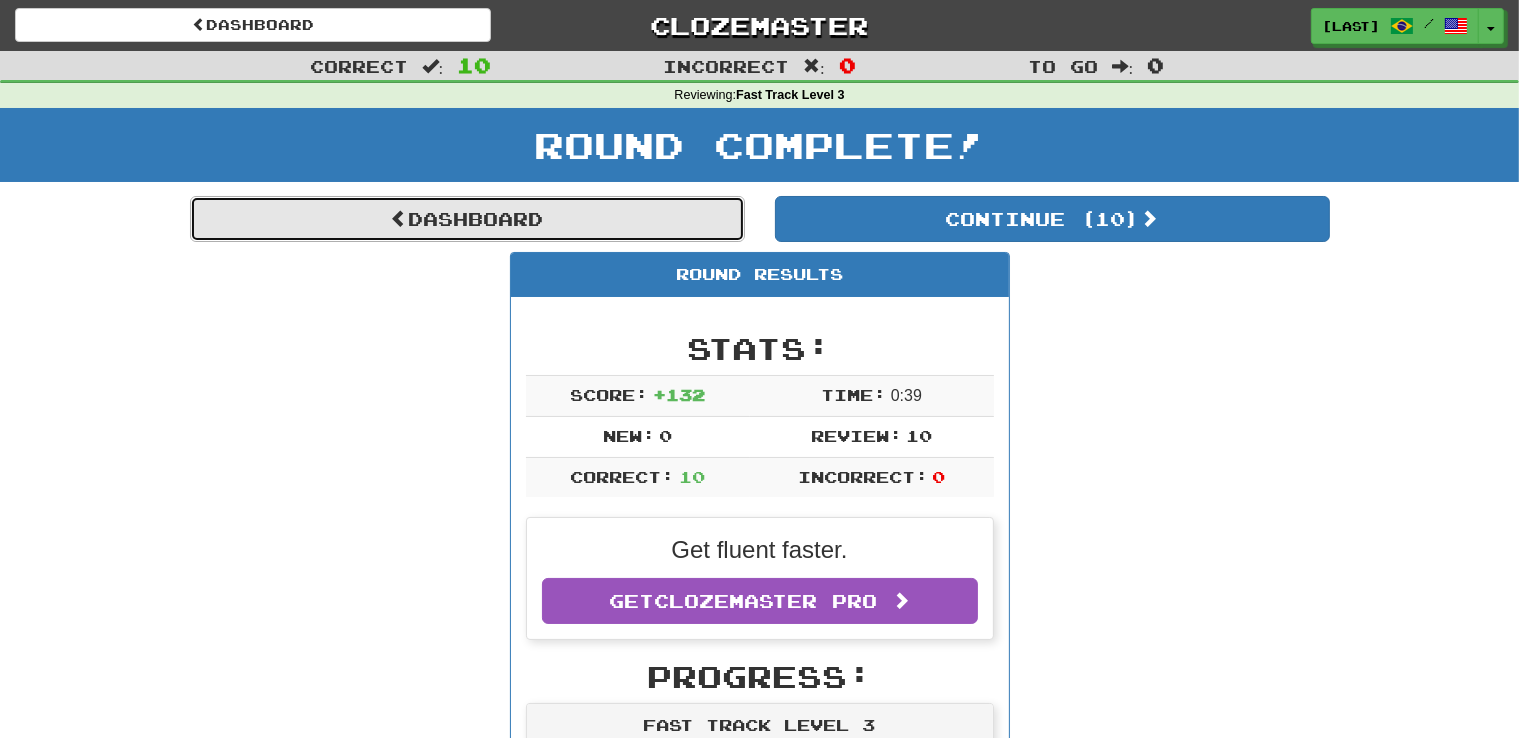 click on "Dashboard" at bounding box center (467, 219) 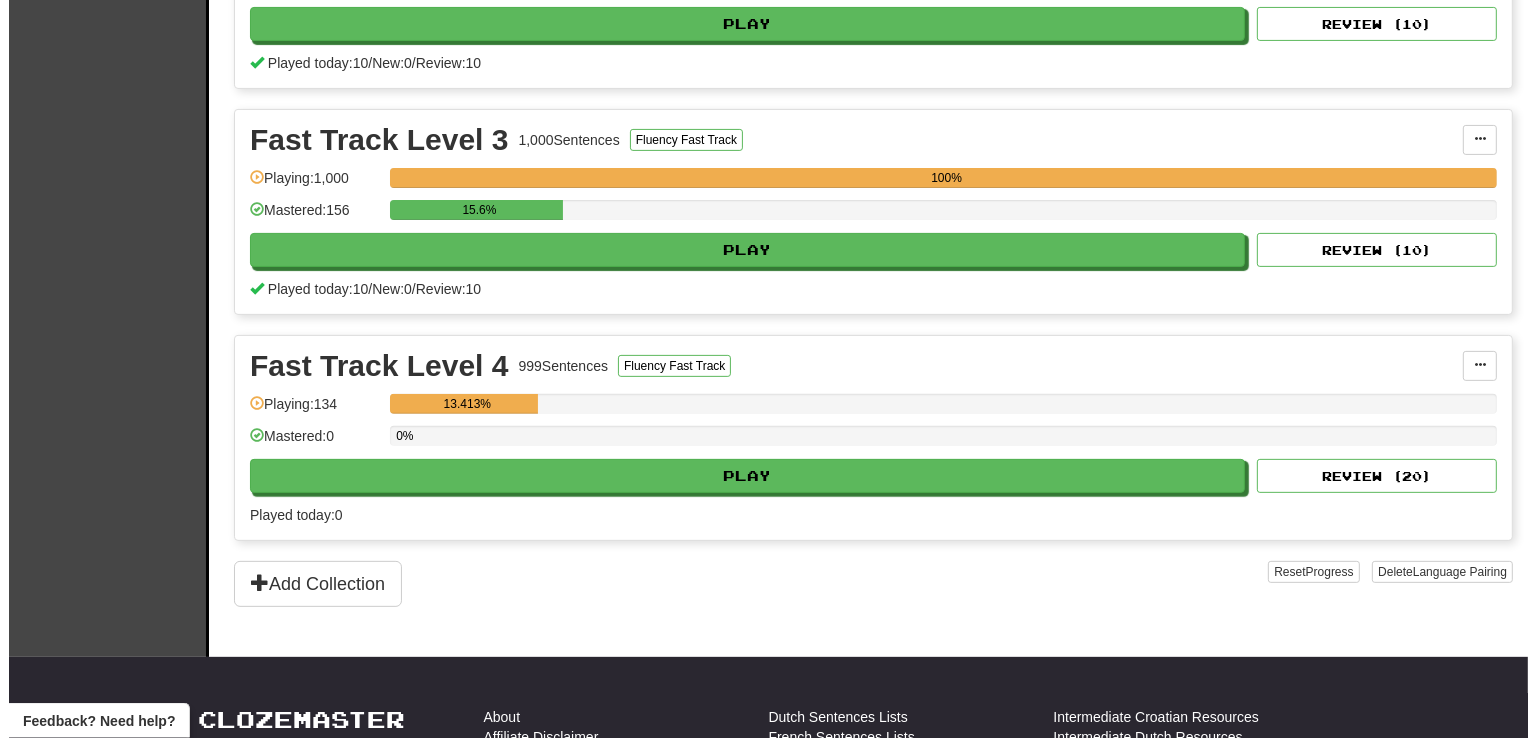 scroll, scrollTop: 607, scrollLeft: 0, axis: vertical 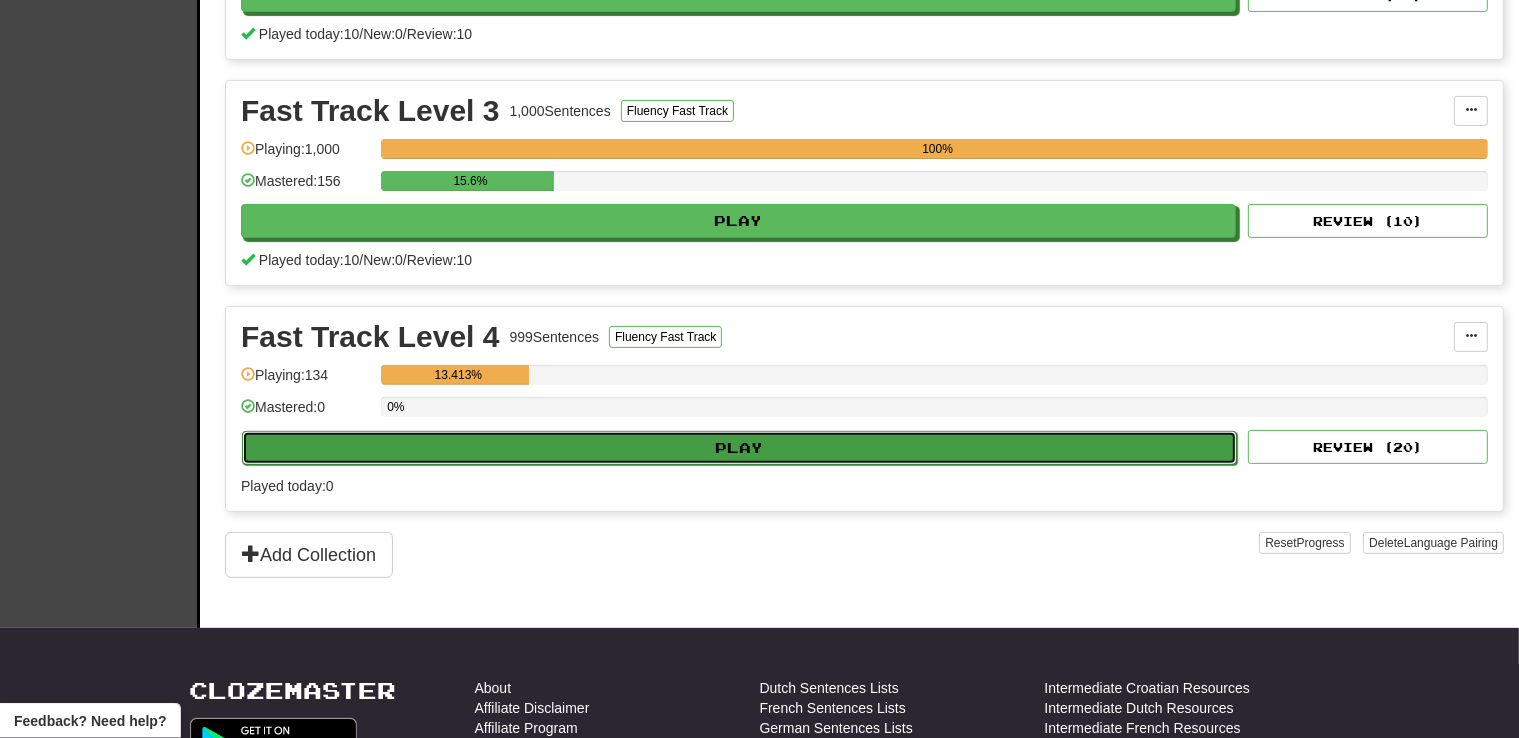 click on "Play" at bounding box center (739, 448) 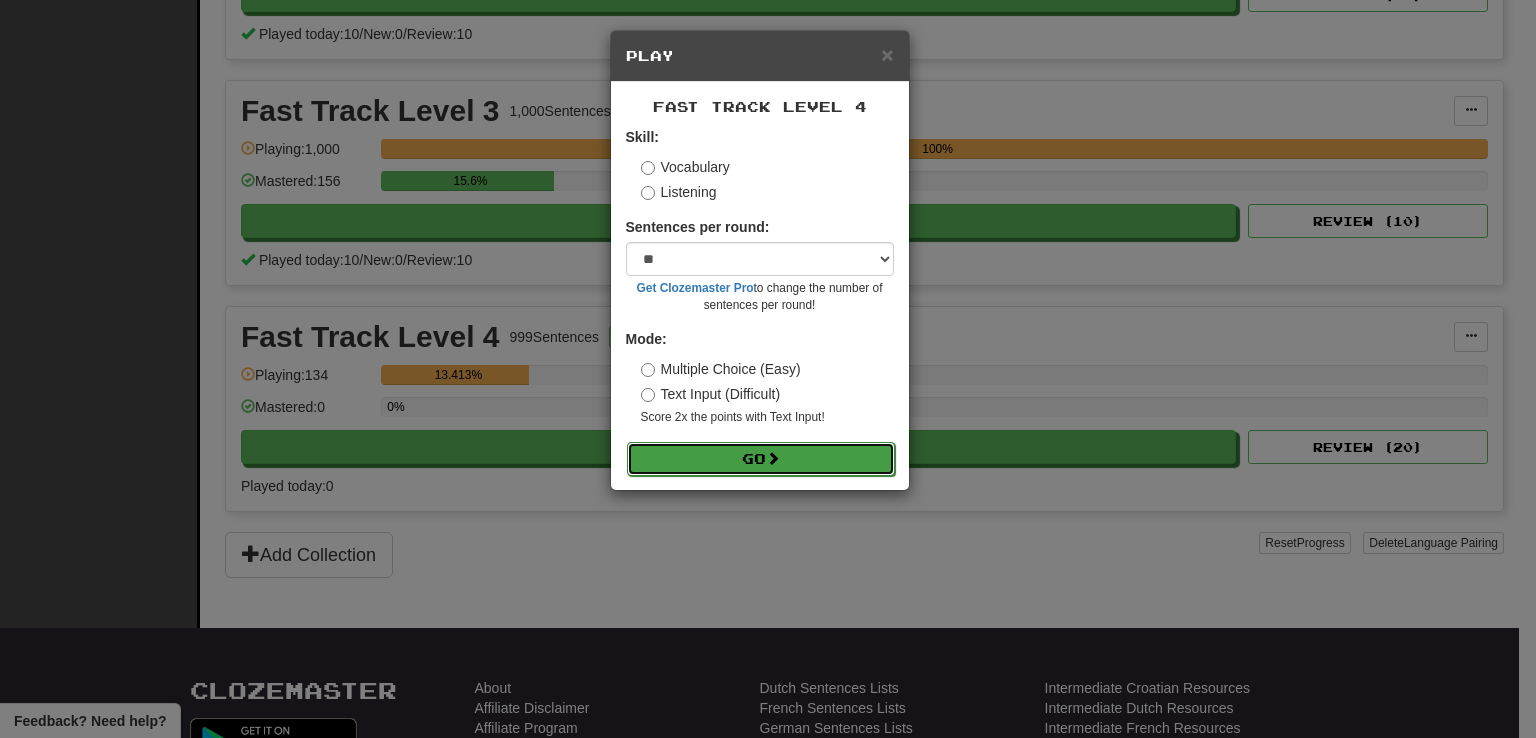 click on "Go" at bounding box center (761, 459) 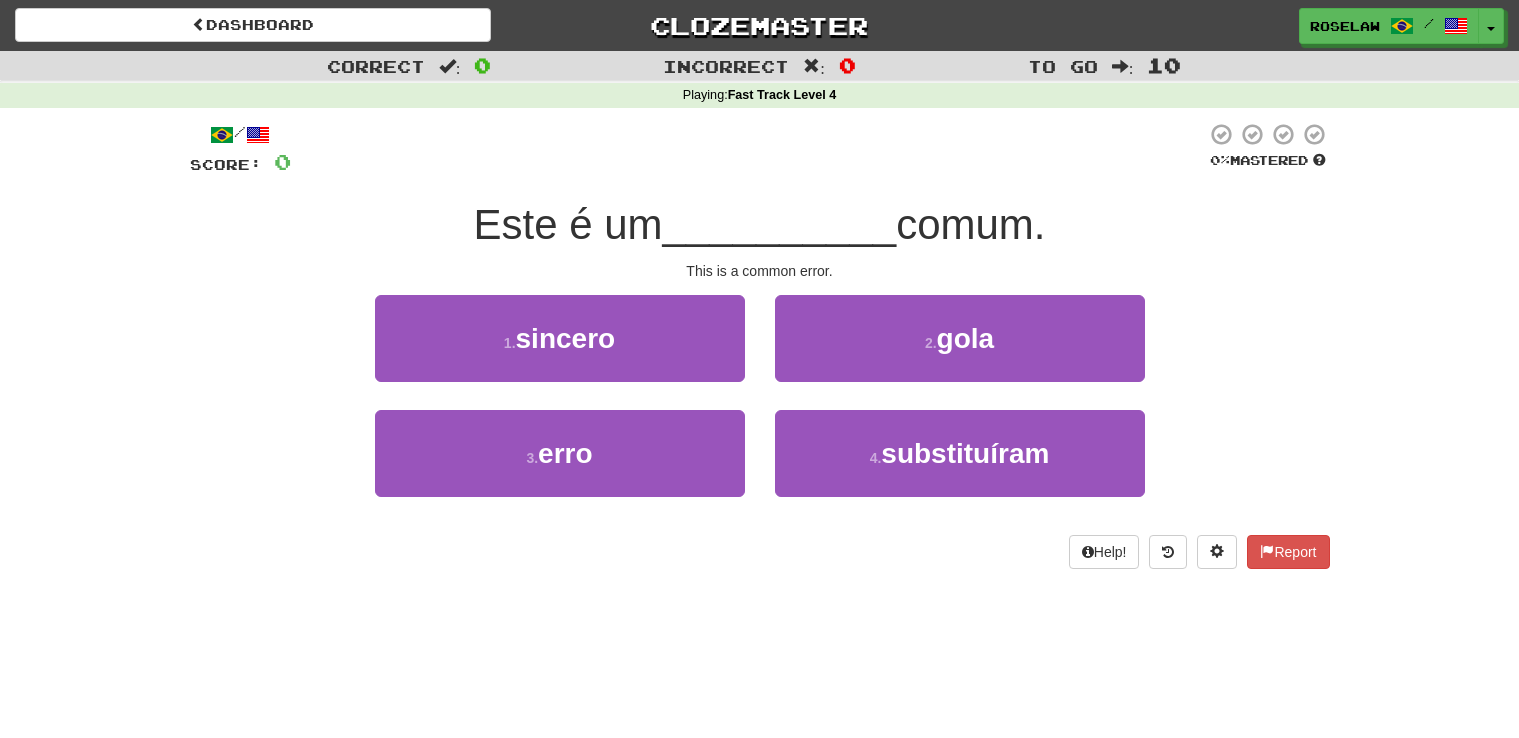 scroll, scrollTop: 0, scrollLeft: 0, axis: both 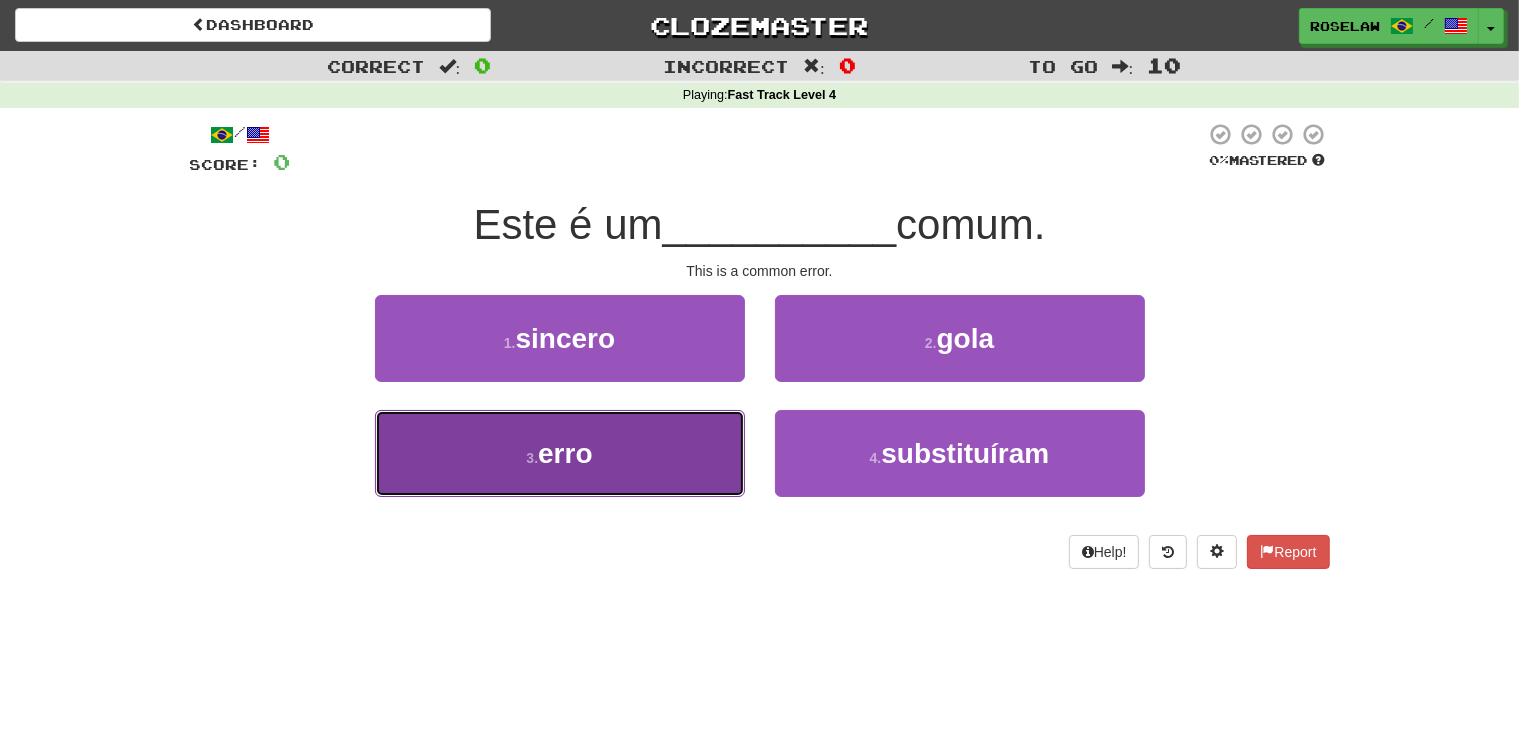 click on "3 .  erro" at bounding box center [560, 453] 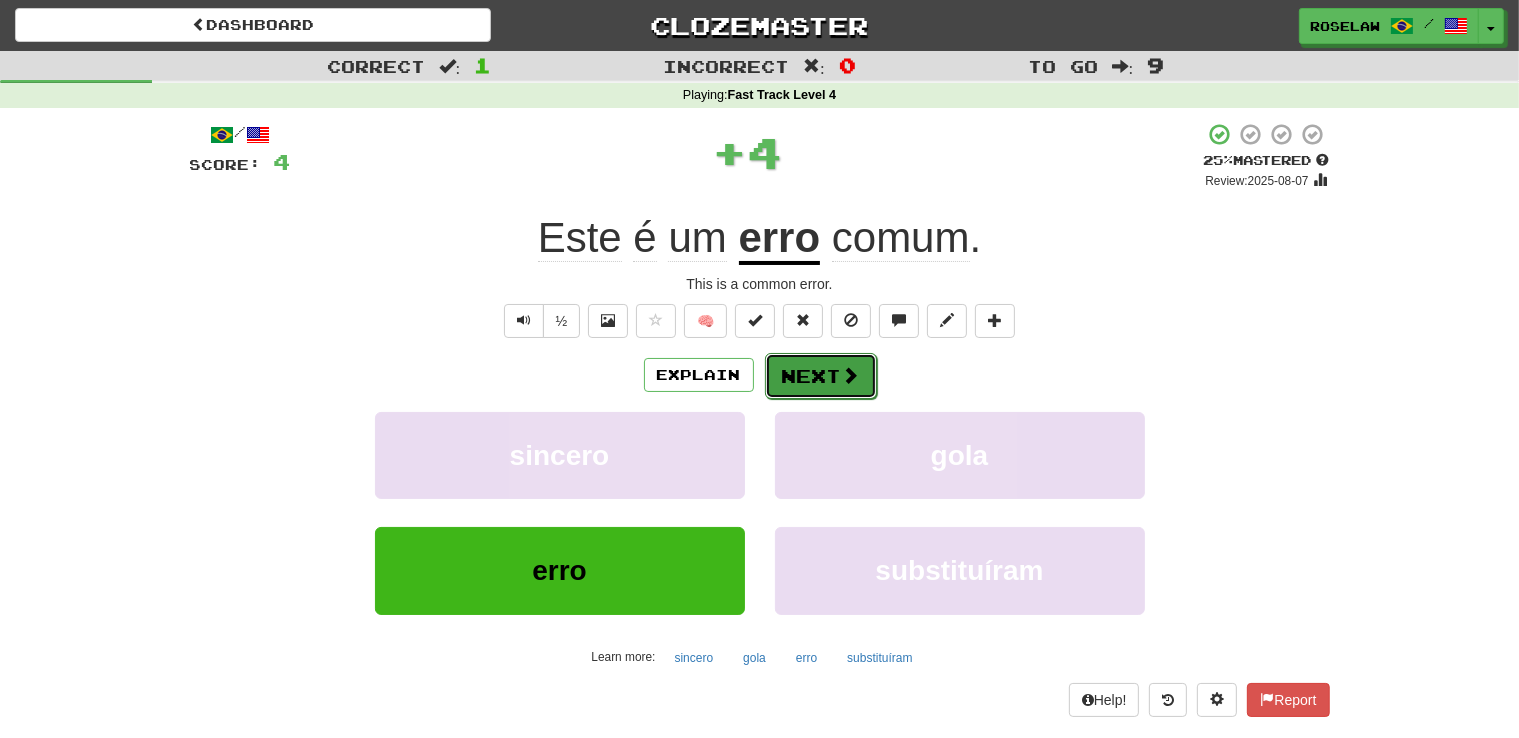 click on "Next" at bounding box center [821, 376] 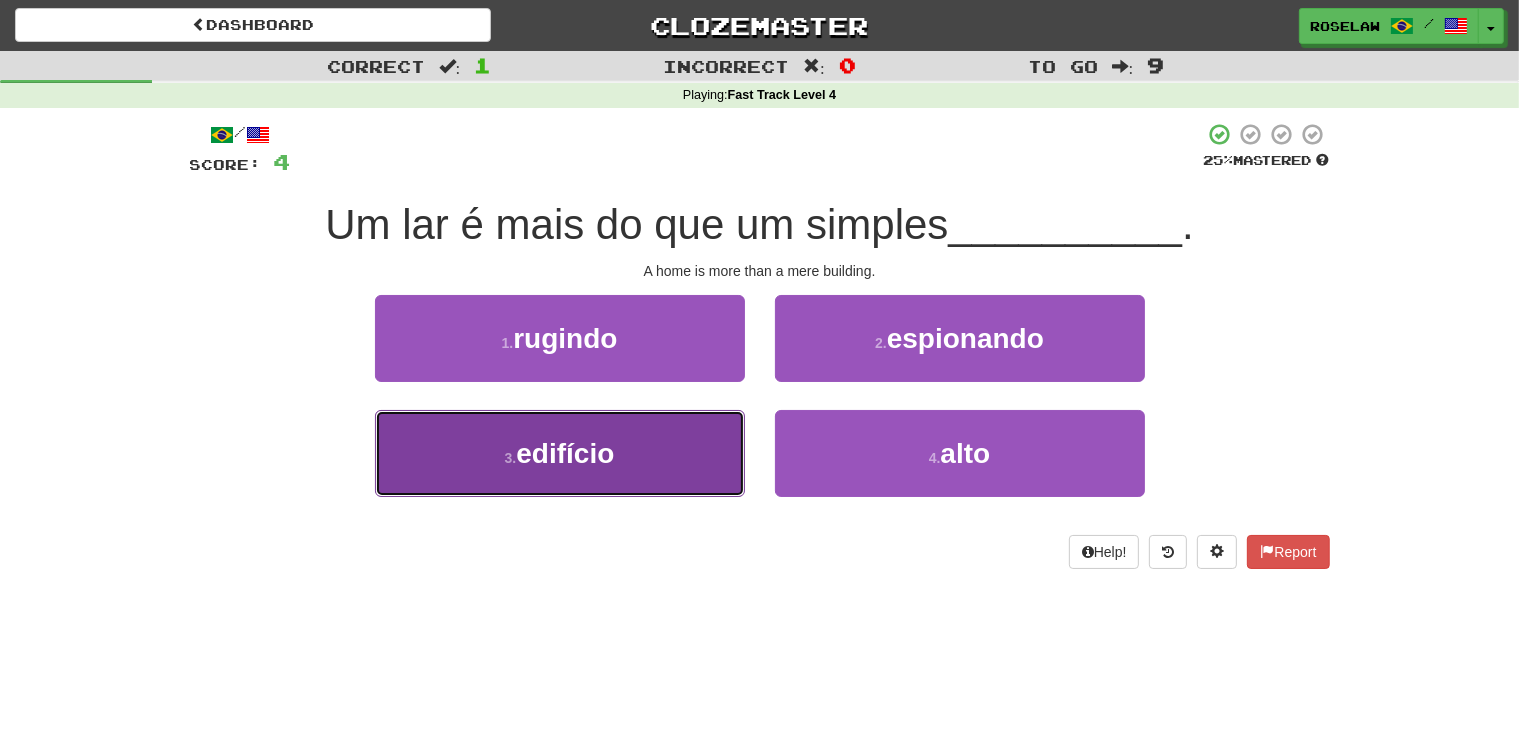 click on "3 .  edifício" at bounding box center (560, 453) 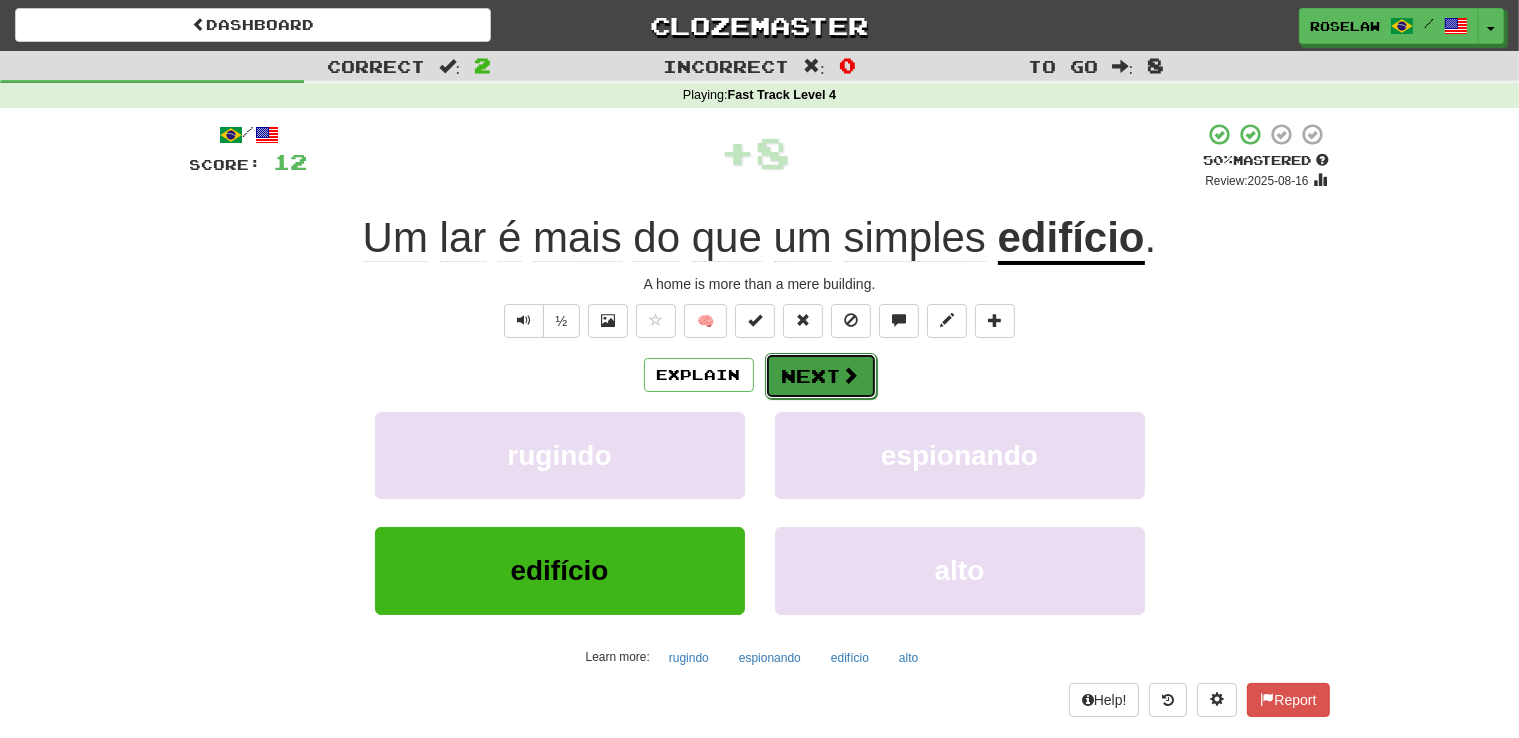 click on "Next" at bounding box center (821, 376) 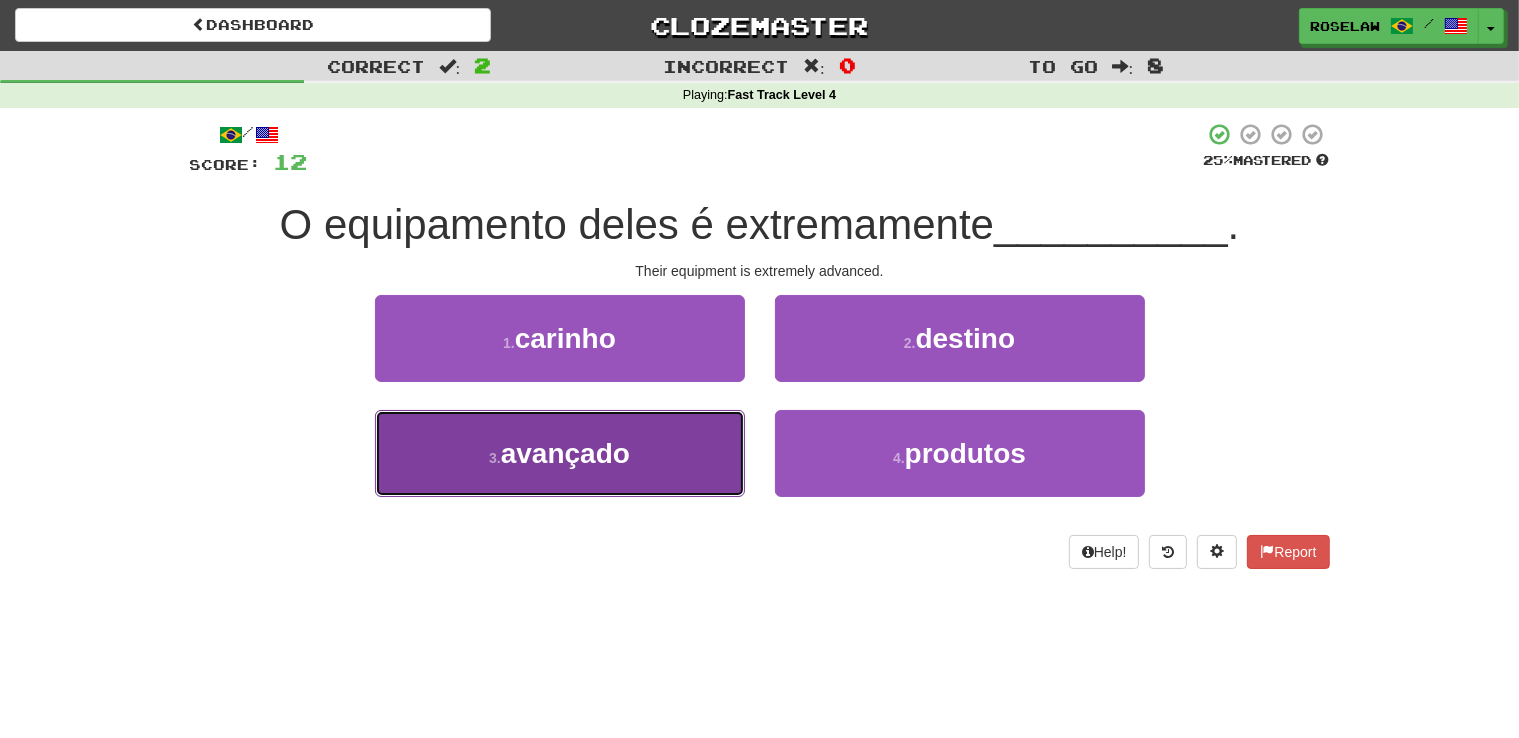 click on "3 .  avançado" at bounding box center [560, 453] 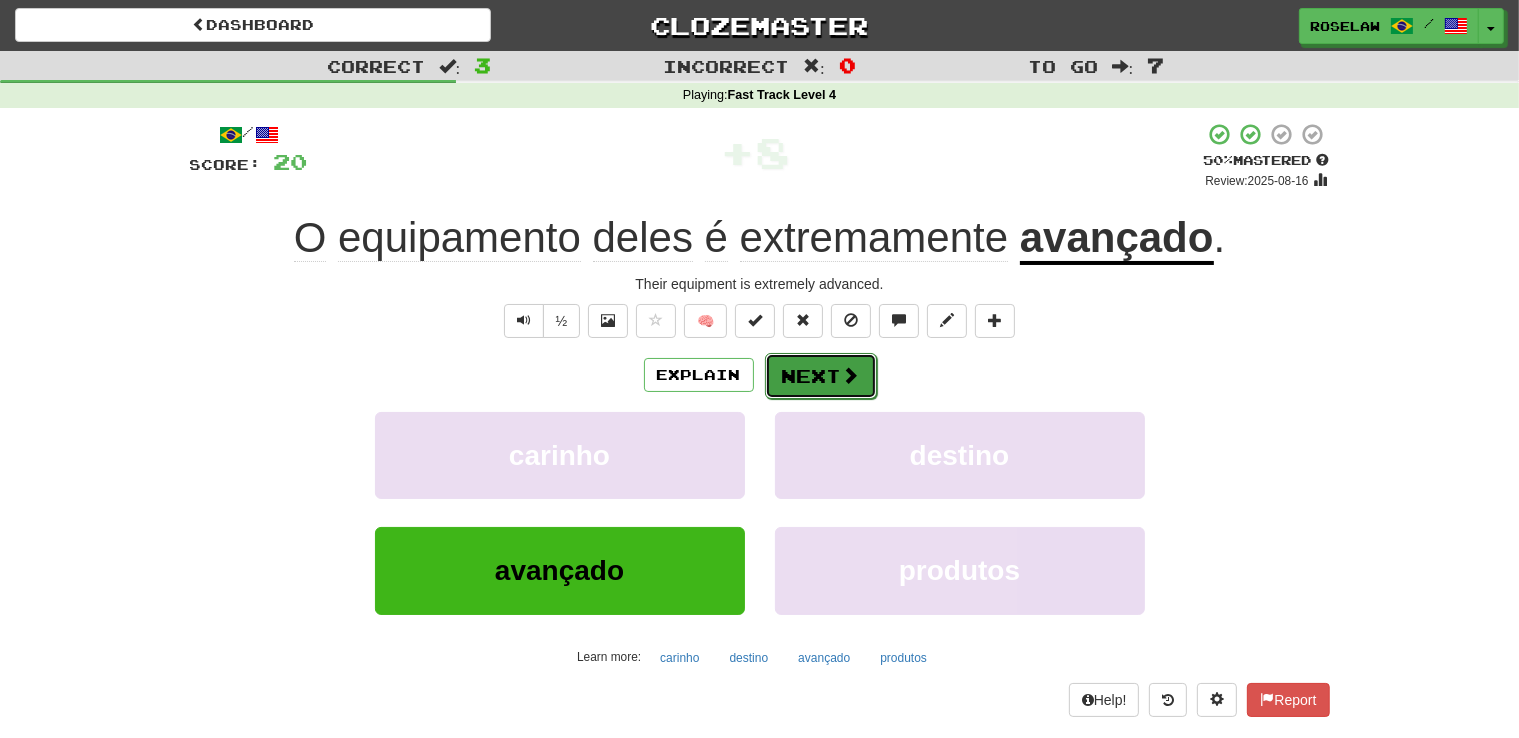 click on "Next" at bounding box center (821, 376) 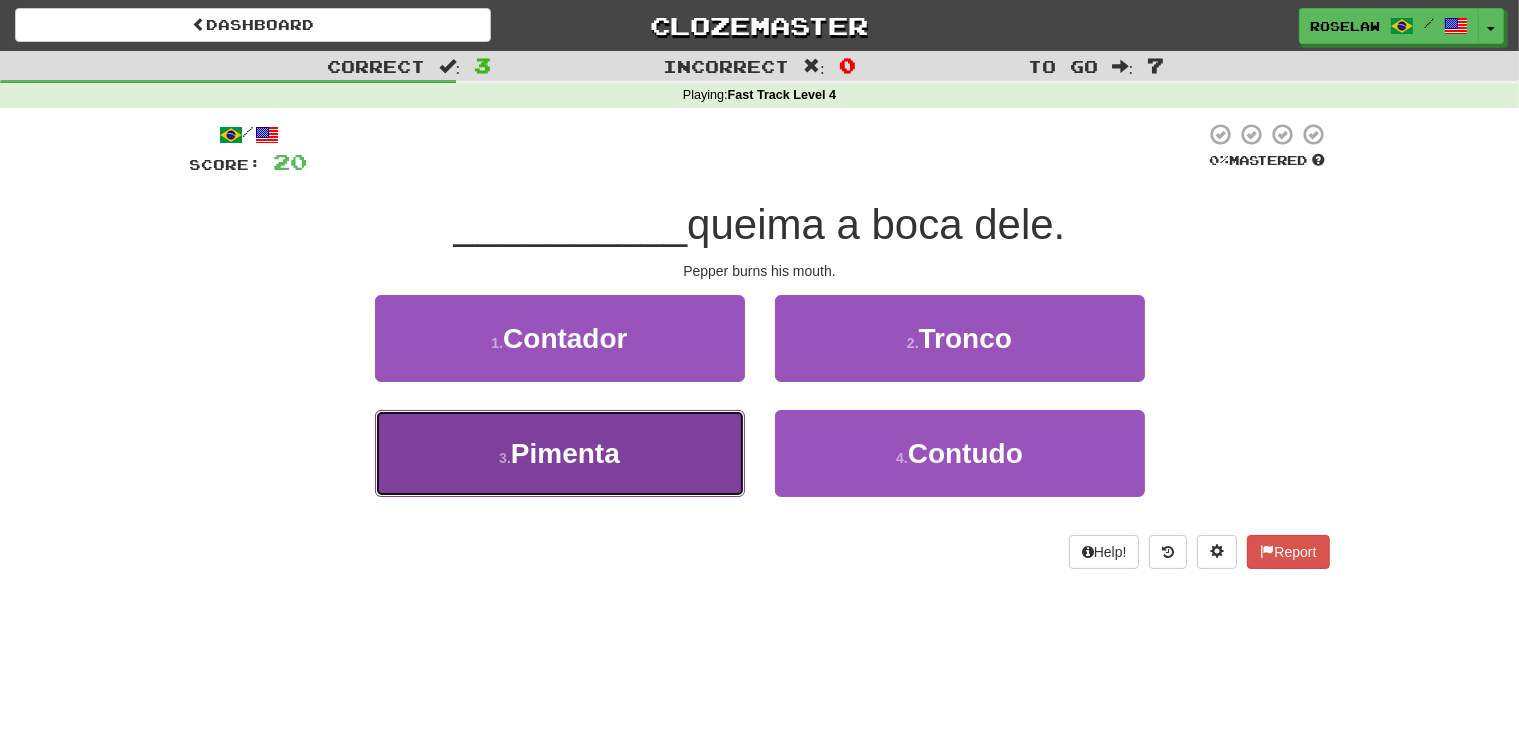 click on "3 .  Pimenta" at bounding box center (560, 453) 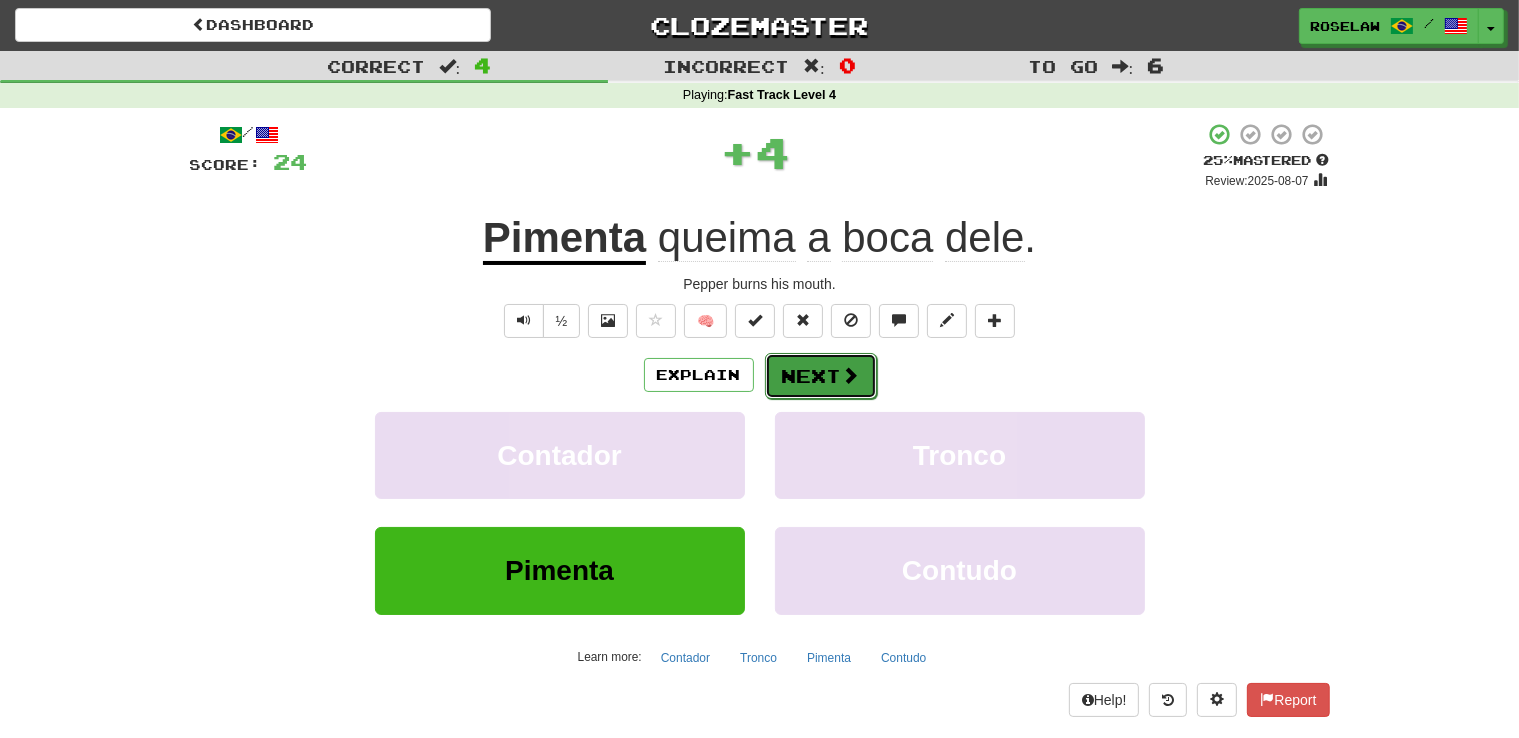 click on "Next" at bounding box center (821, 376) 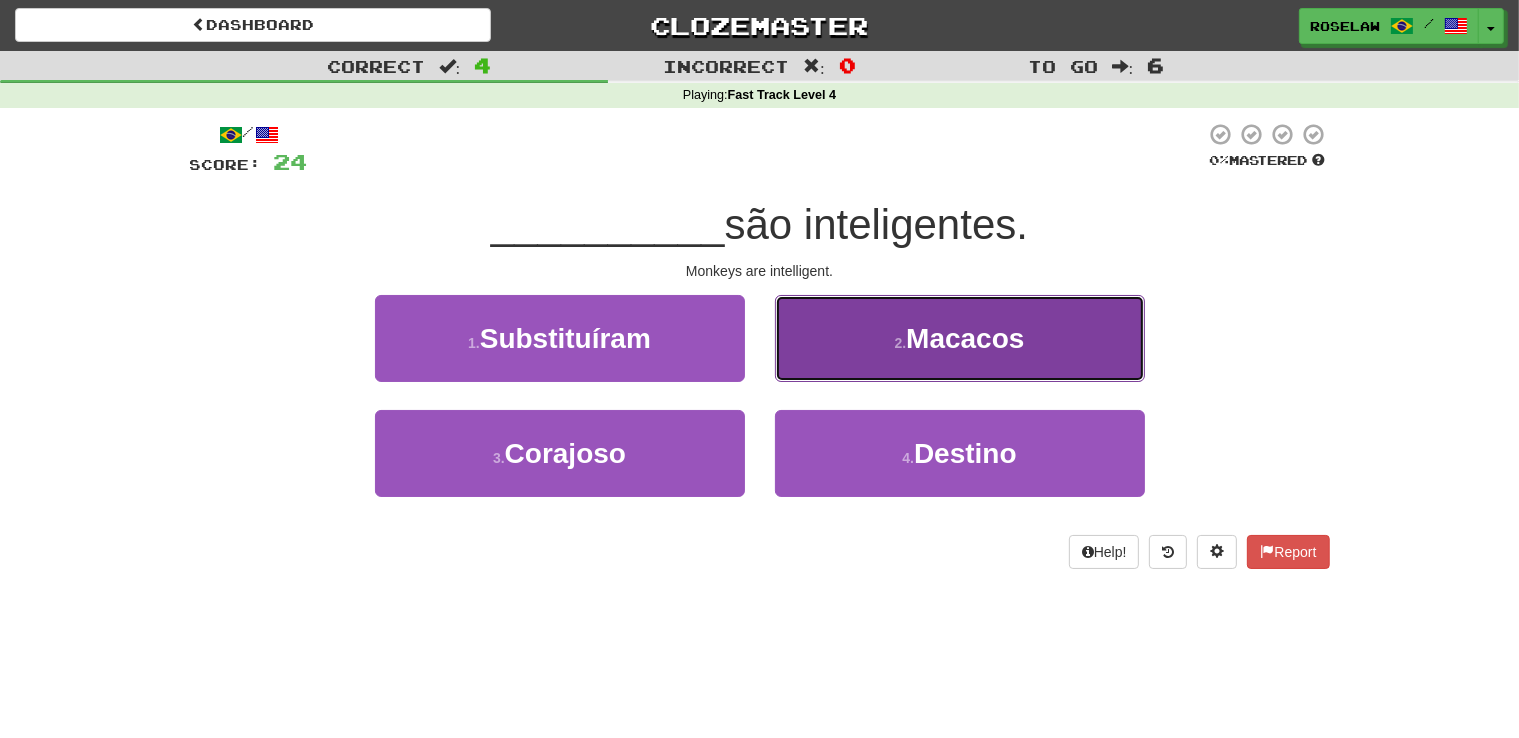 click on "2 .  Macacos" at bounding box center (960, 338) 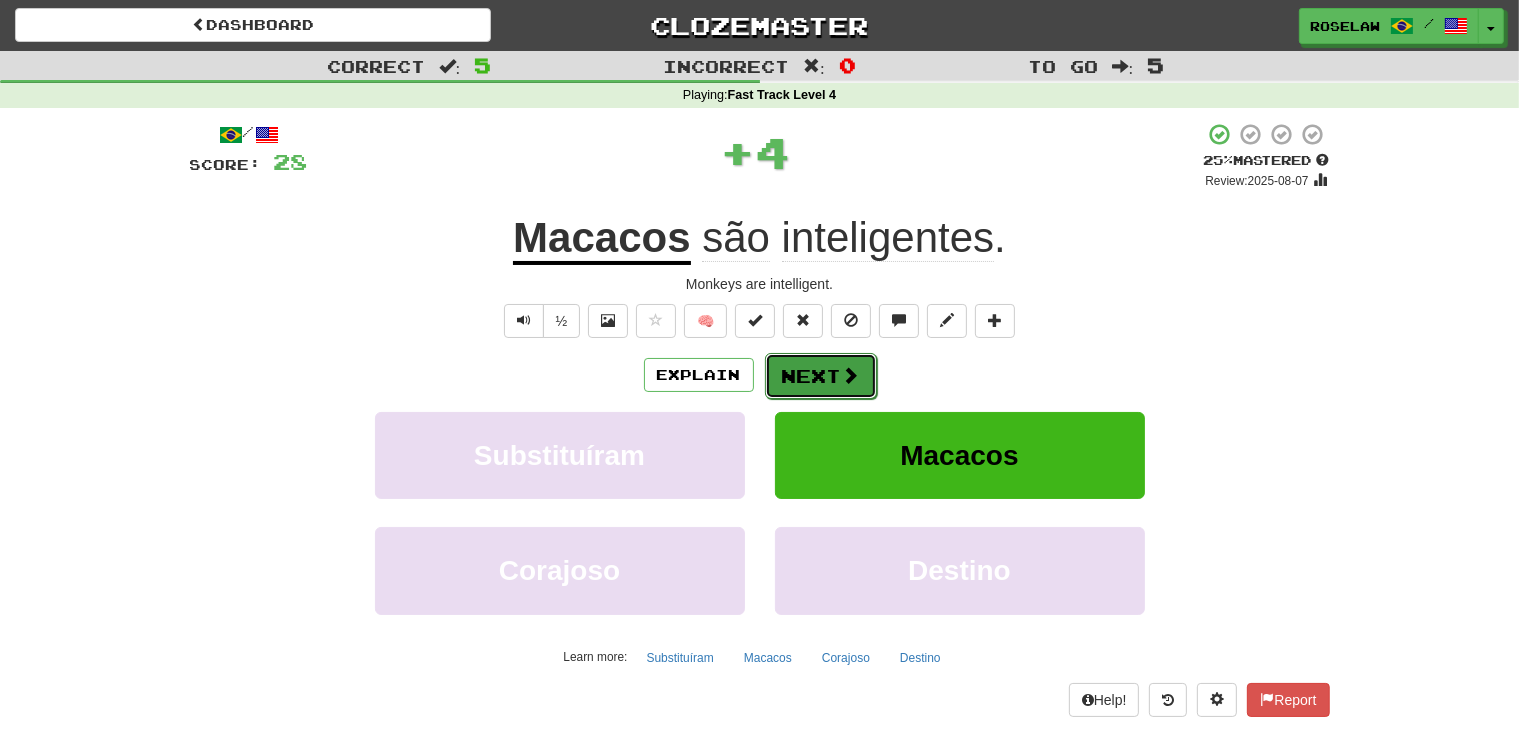 click on "Next" at bounding box center (821, 376) 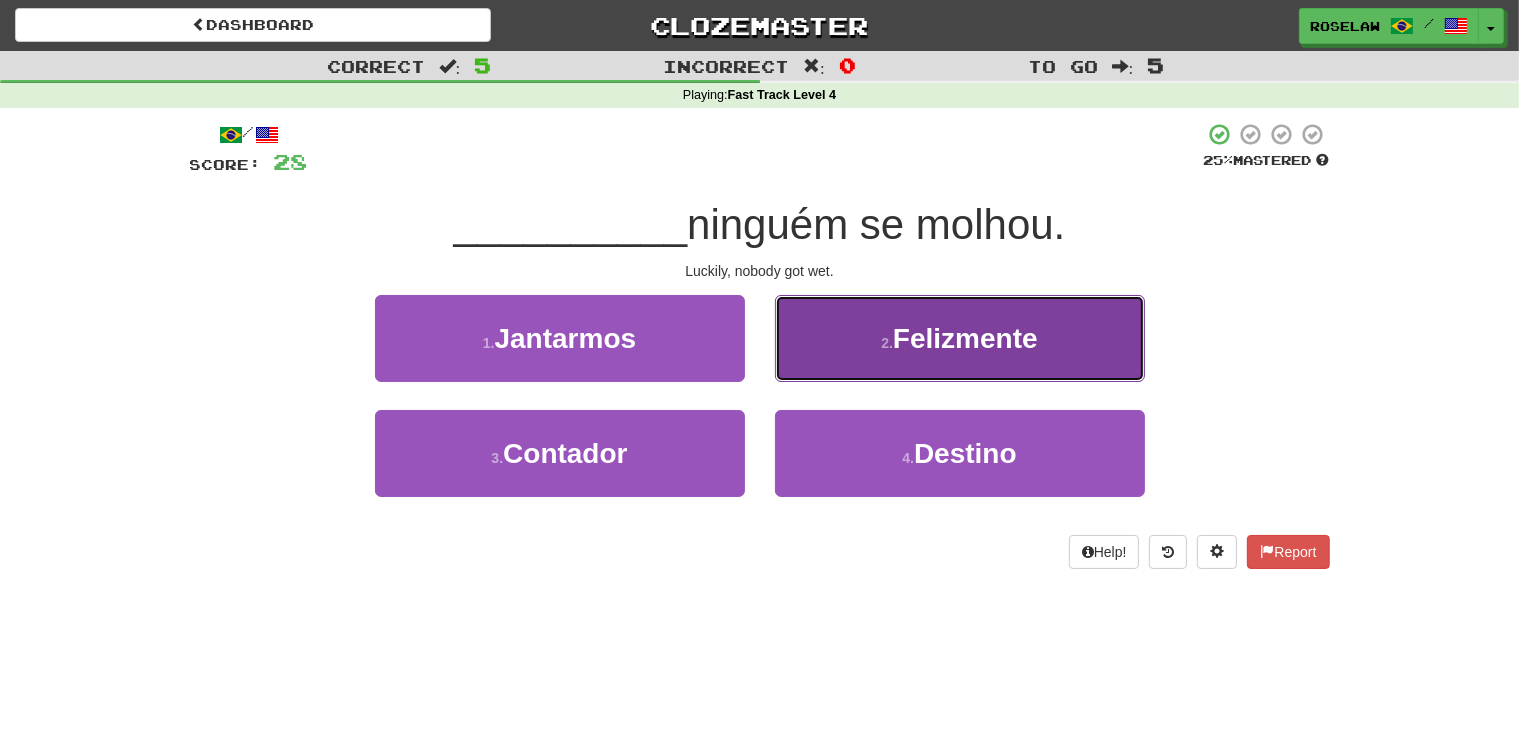 click on "2 .  Felizmente" at bounding box center [960, 338] 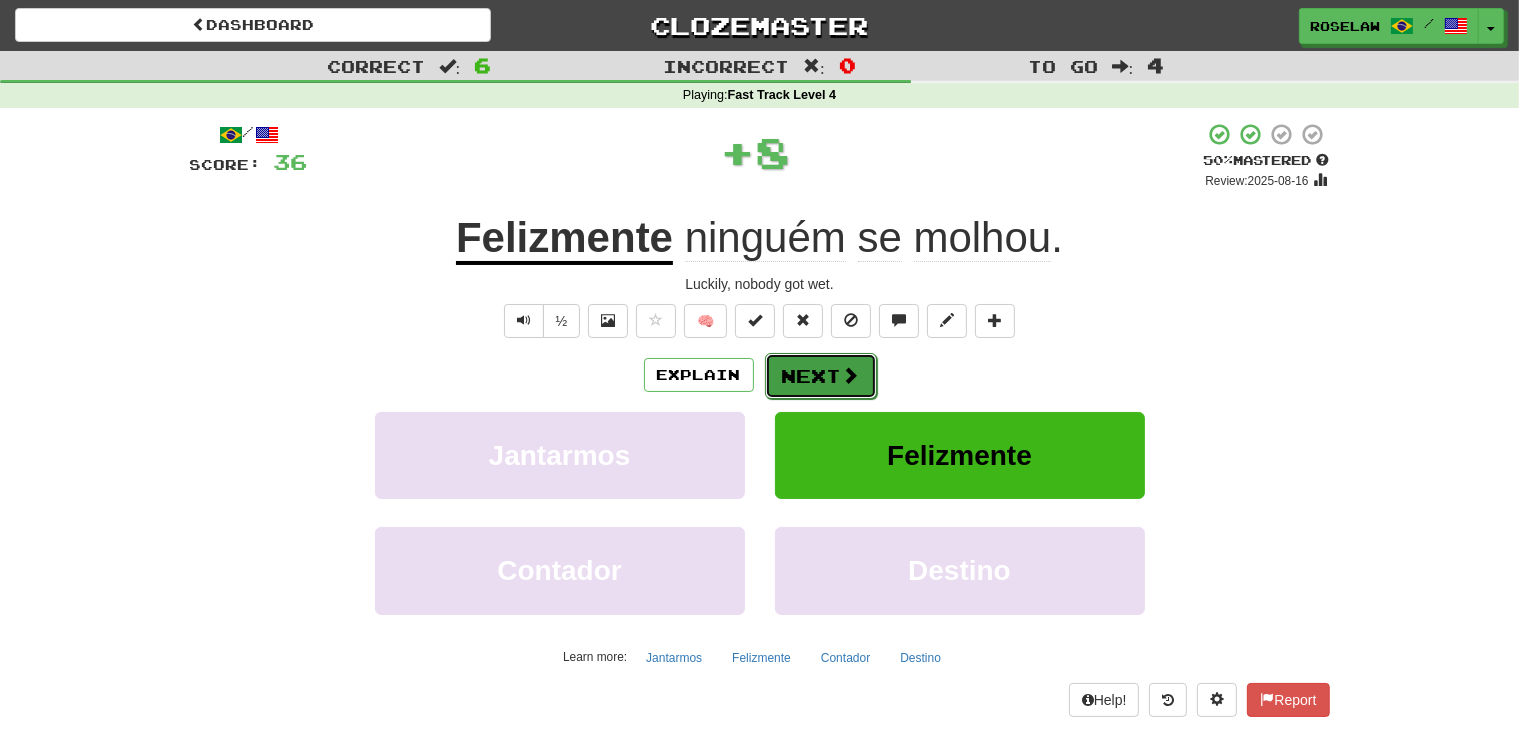 click on "Next" at bounding box center [821, 376] 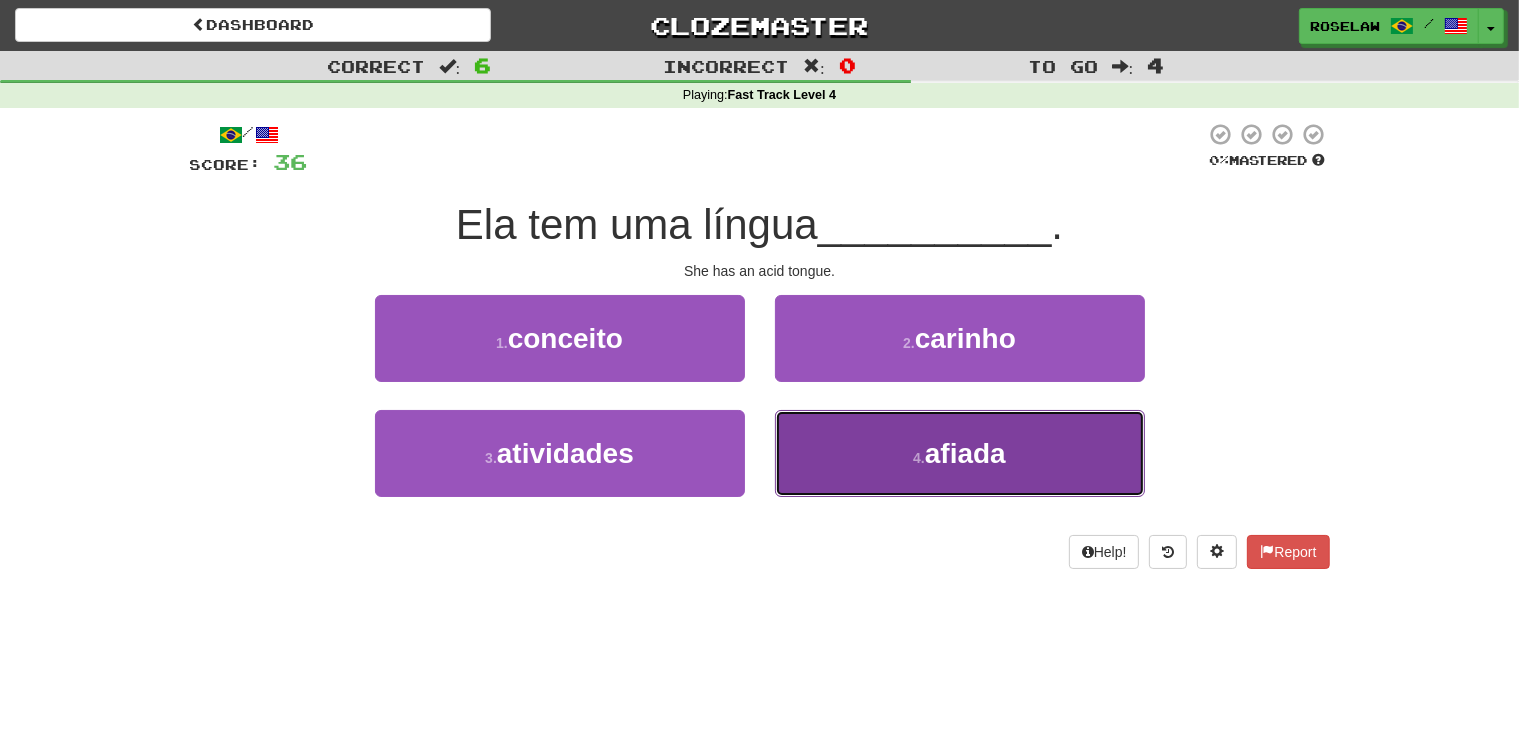 click on "4 .  afiada" at bounding box center (960, 453) 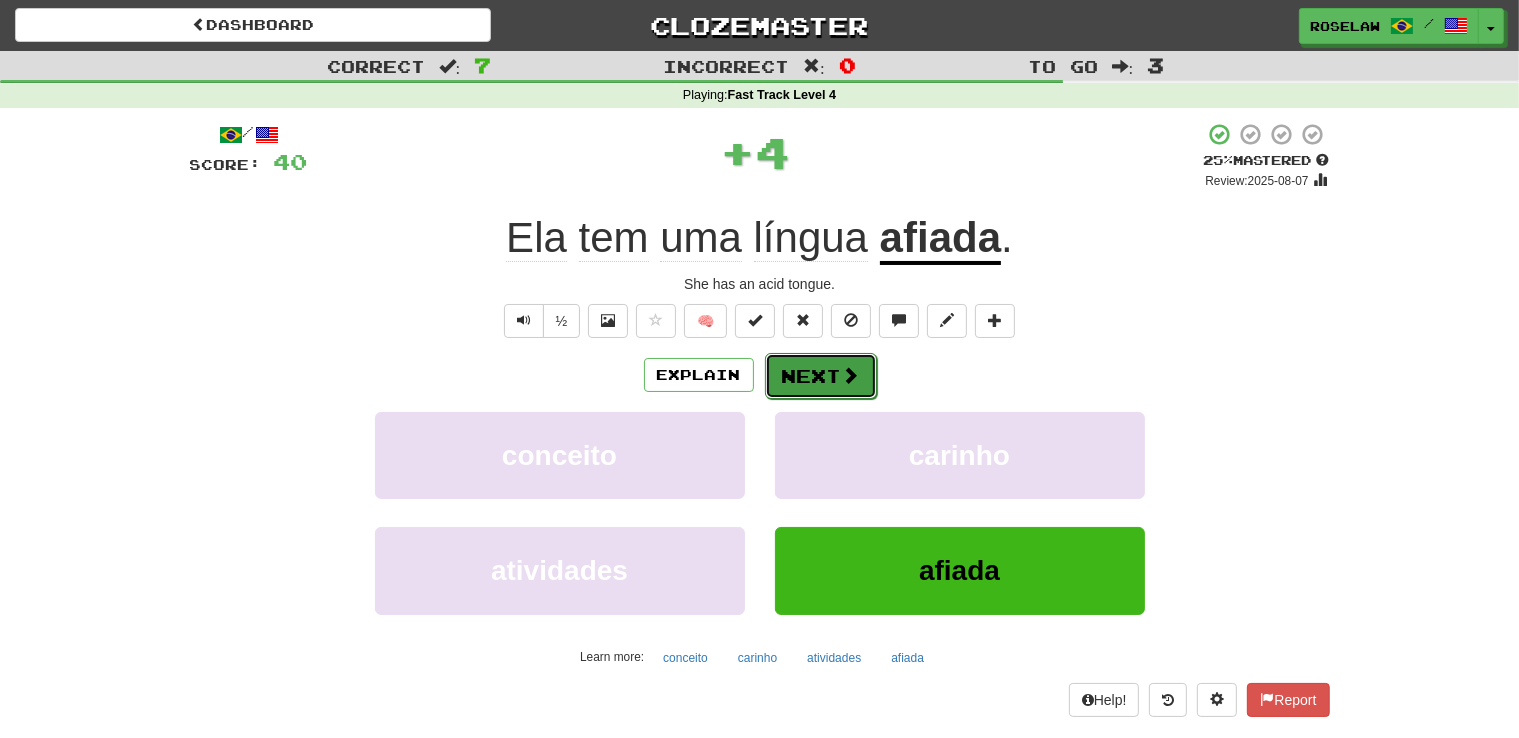 click on "Next" at bounding box center (821, 376) 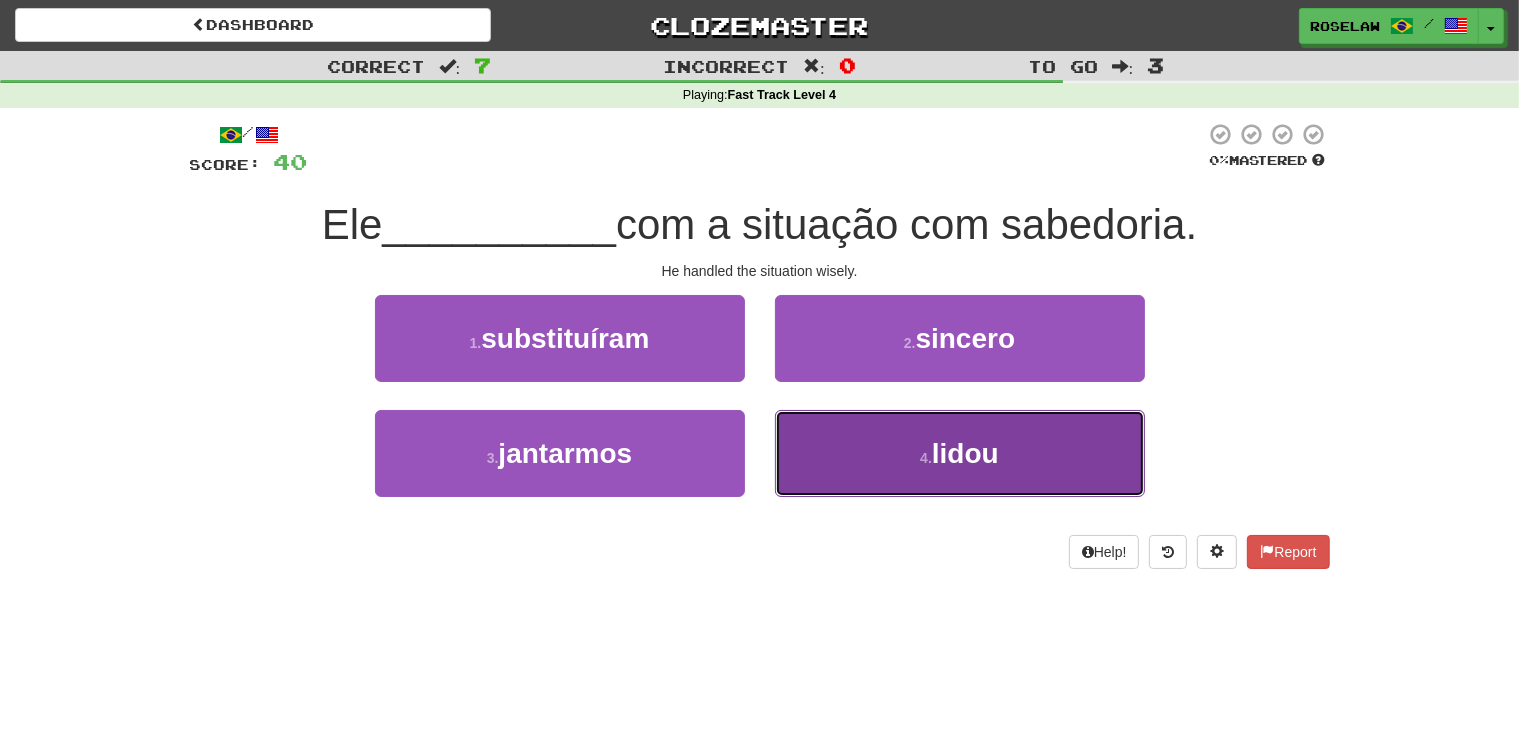 click on "4 .  lidou" at bounding box center (960, 453) 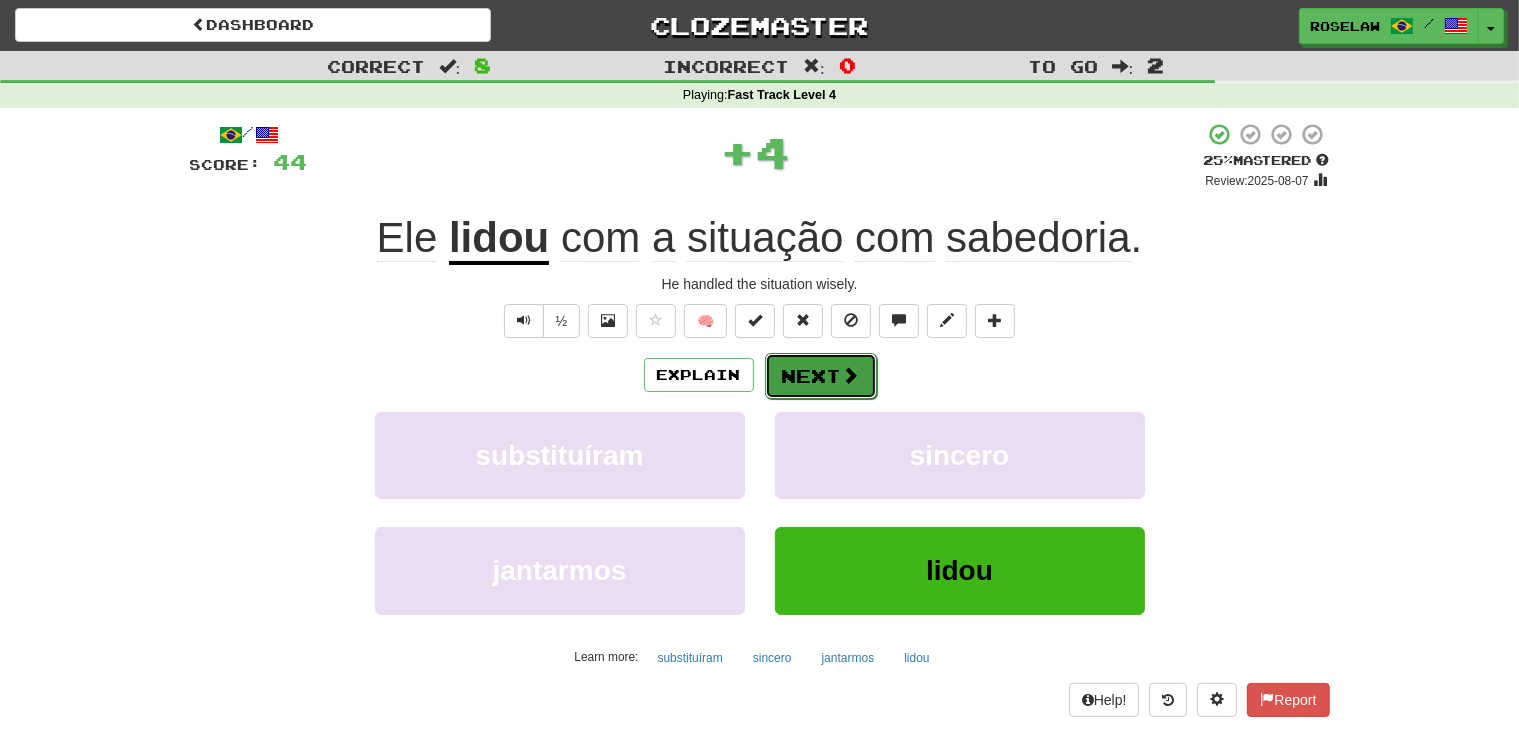 click at bounding box center (851, 375) 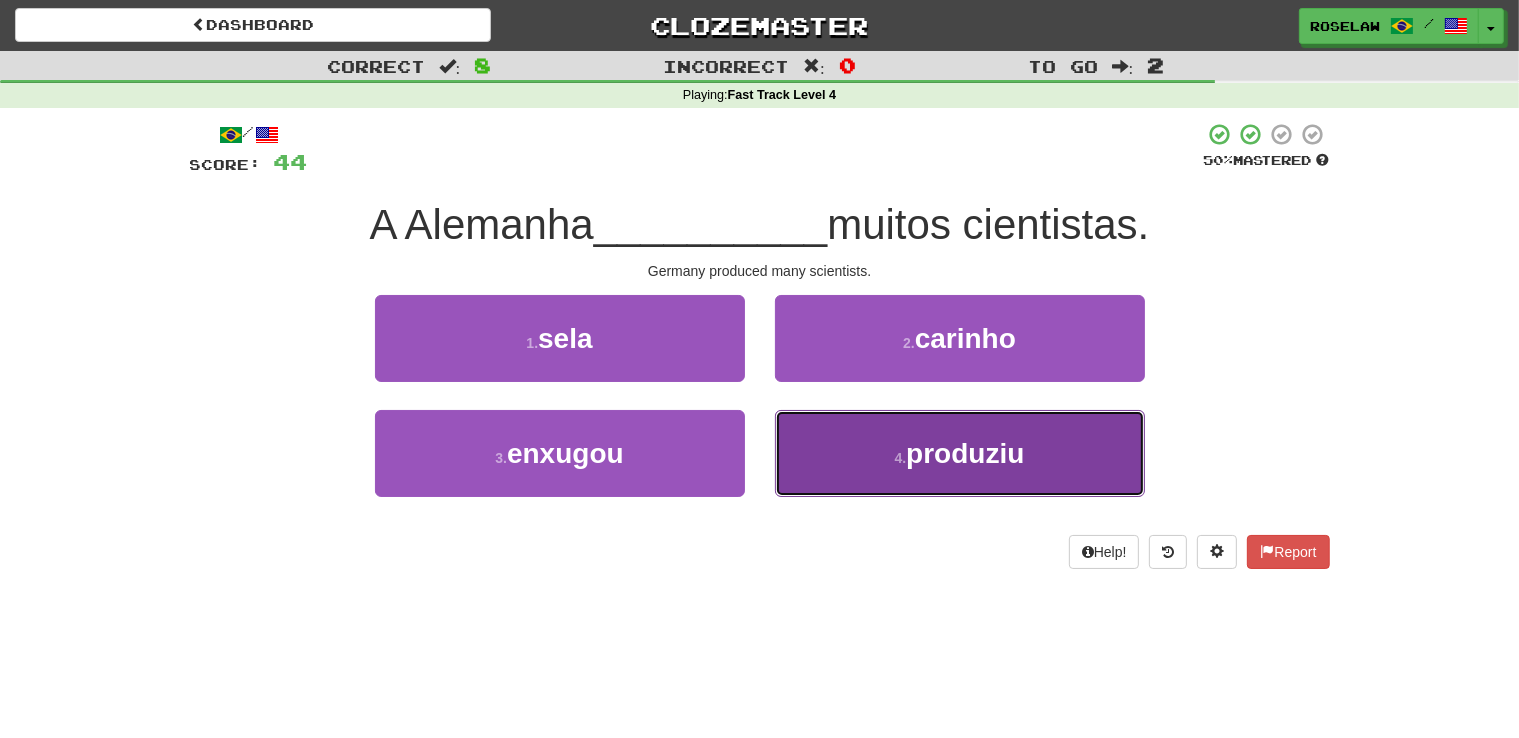 click on "4 .  produziu" at bounding box center [960, 453] 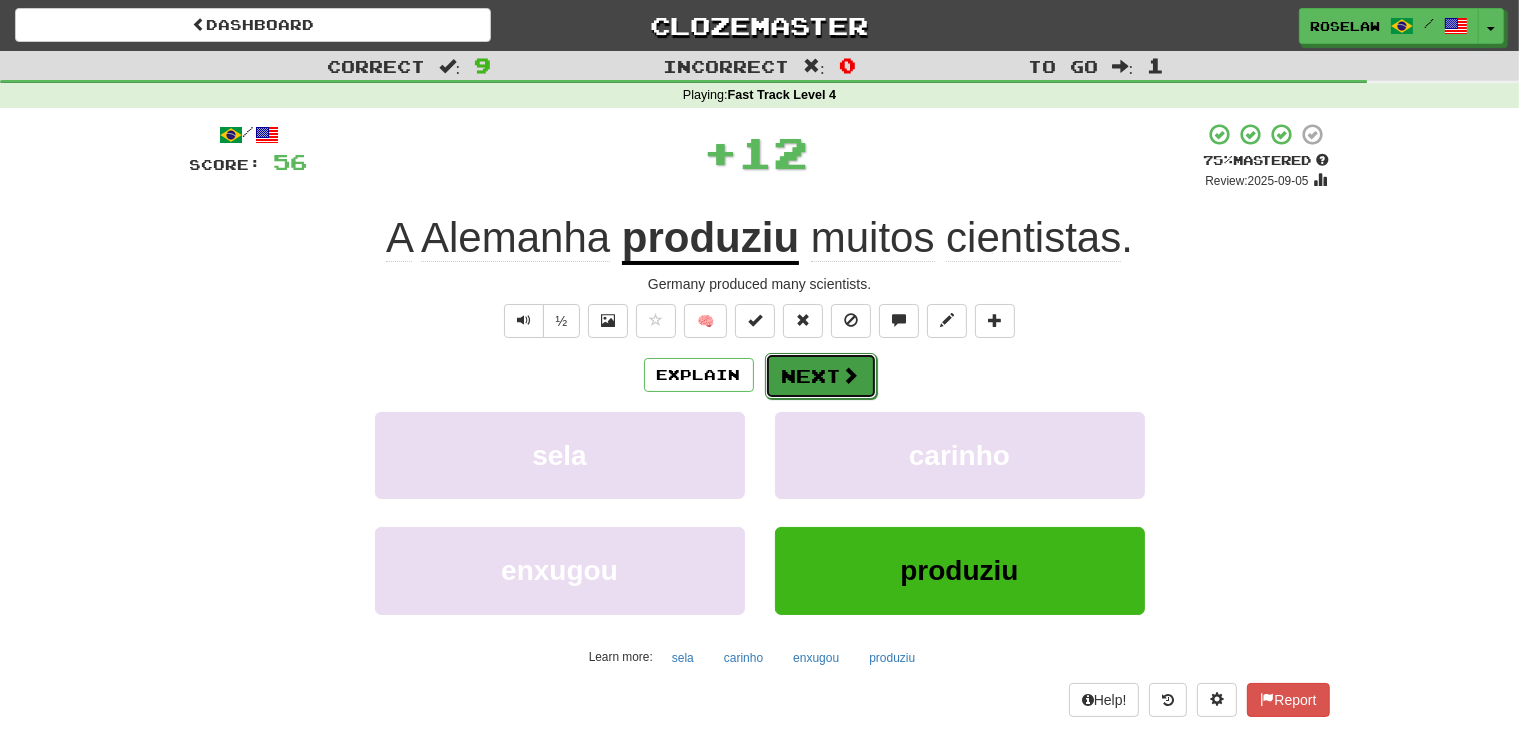 click at bounding box center (851, 375) 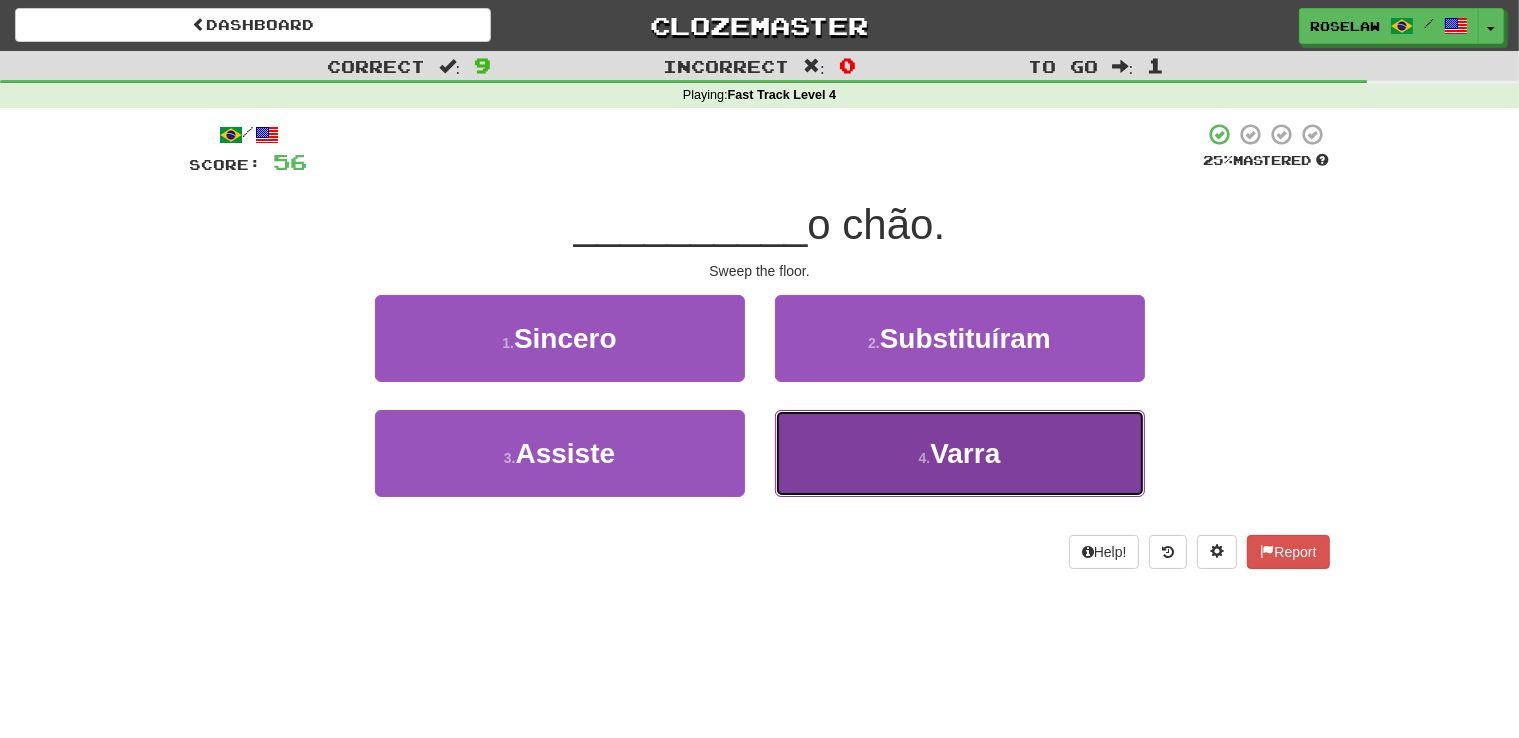 click on "4 .  Varra" at bounding box center (960, 453) 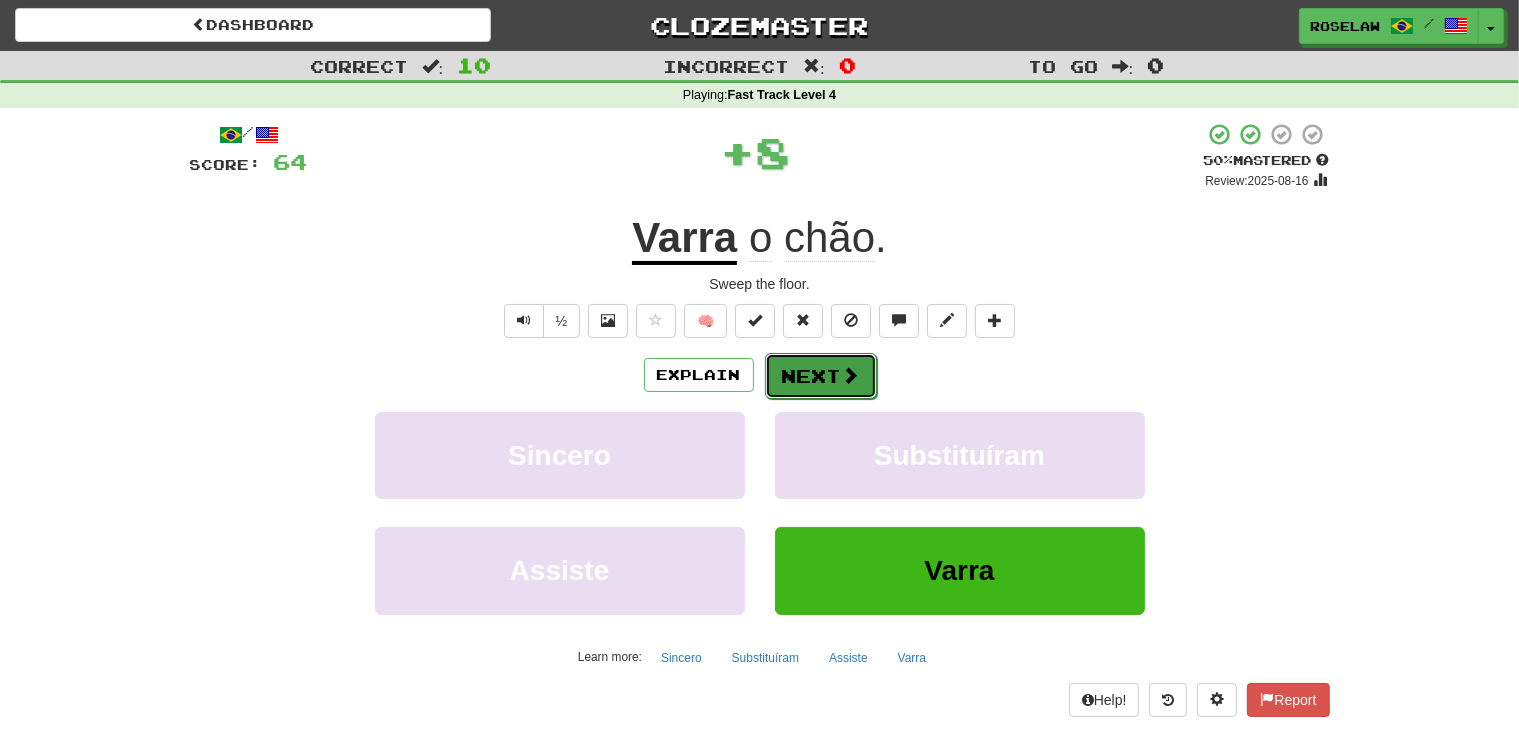 click on "Next" at bounding box center (821, 376) 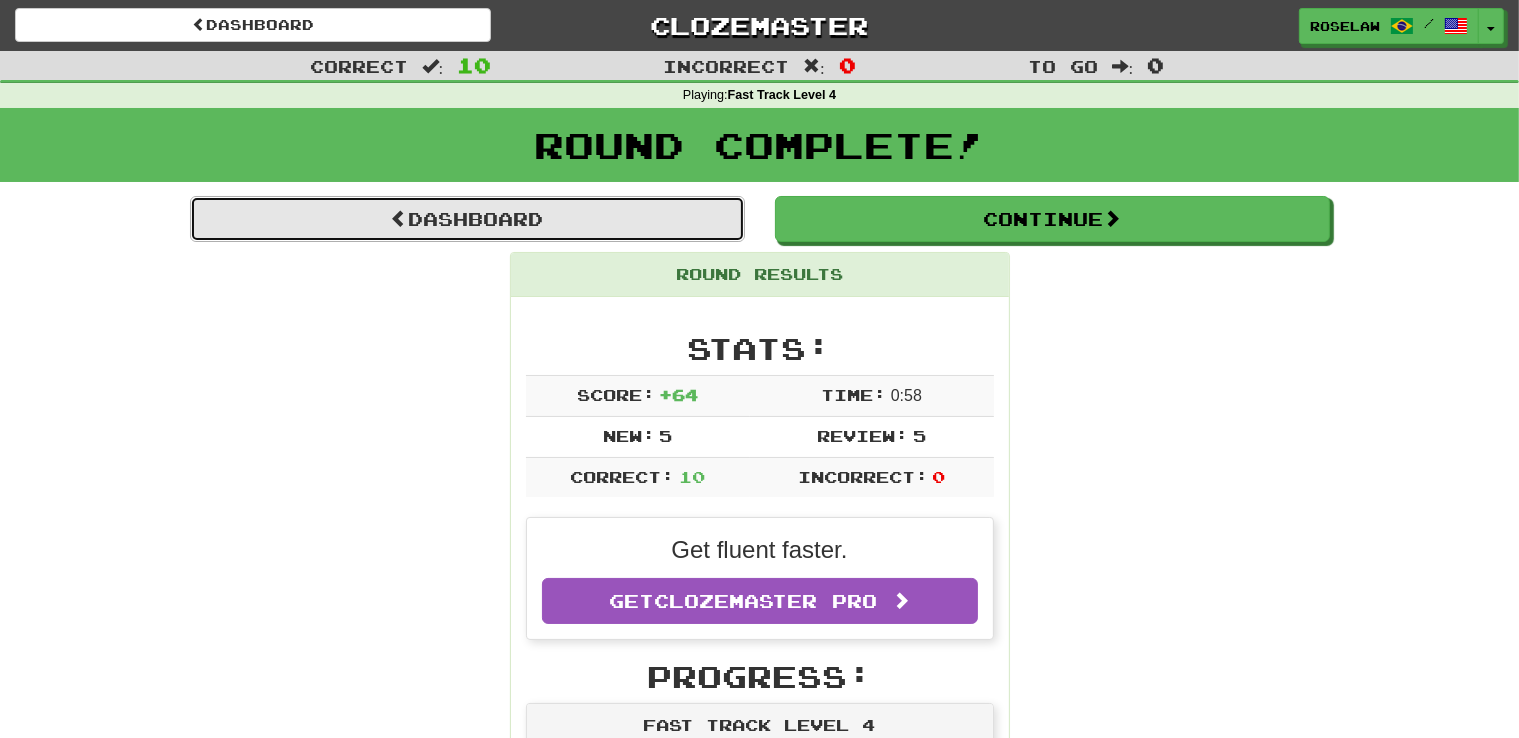 click at bounding box center (400, 218) 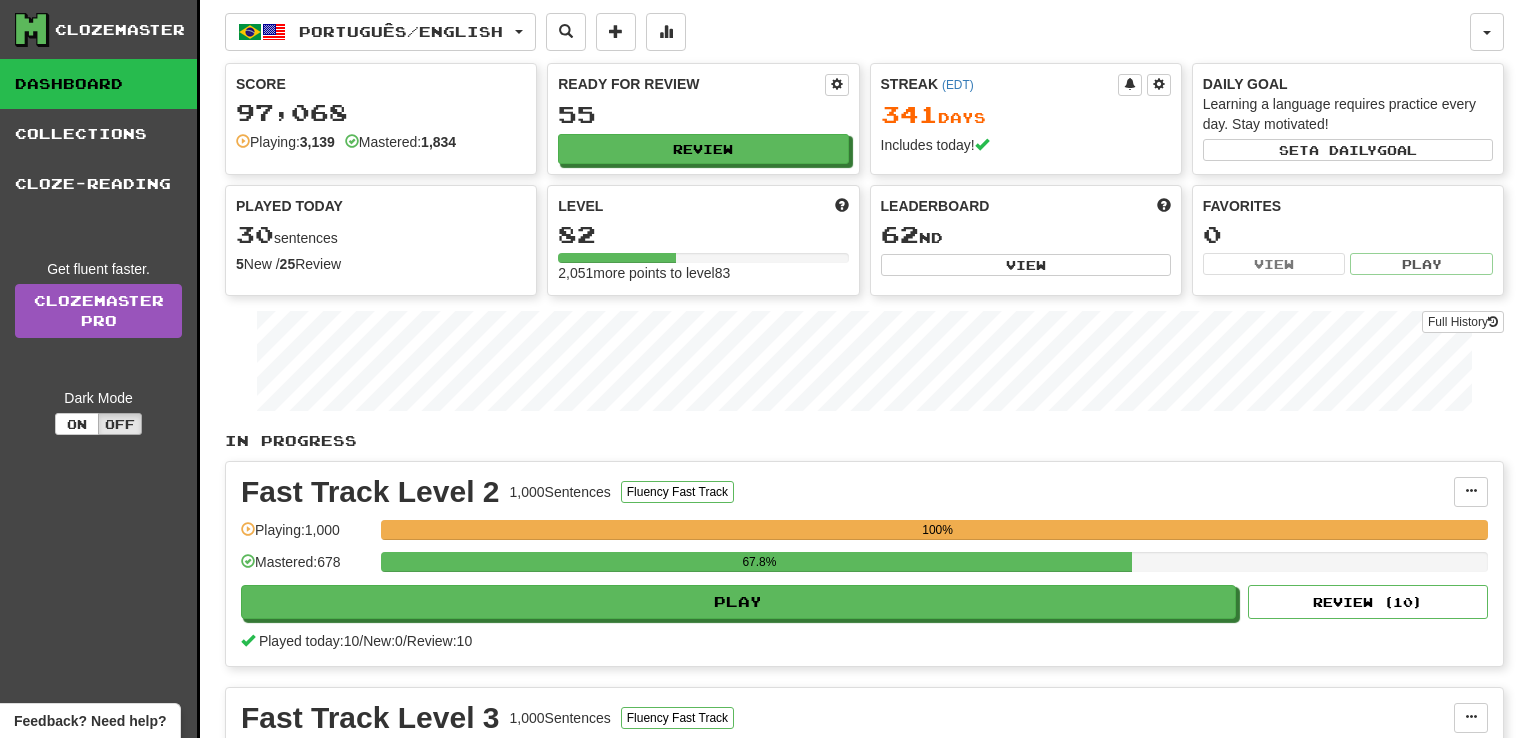 scroll, scrollTop: 0, scrollLeft: 0, axis: both 